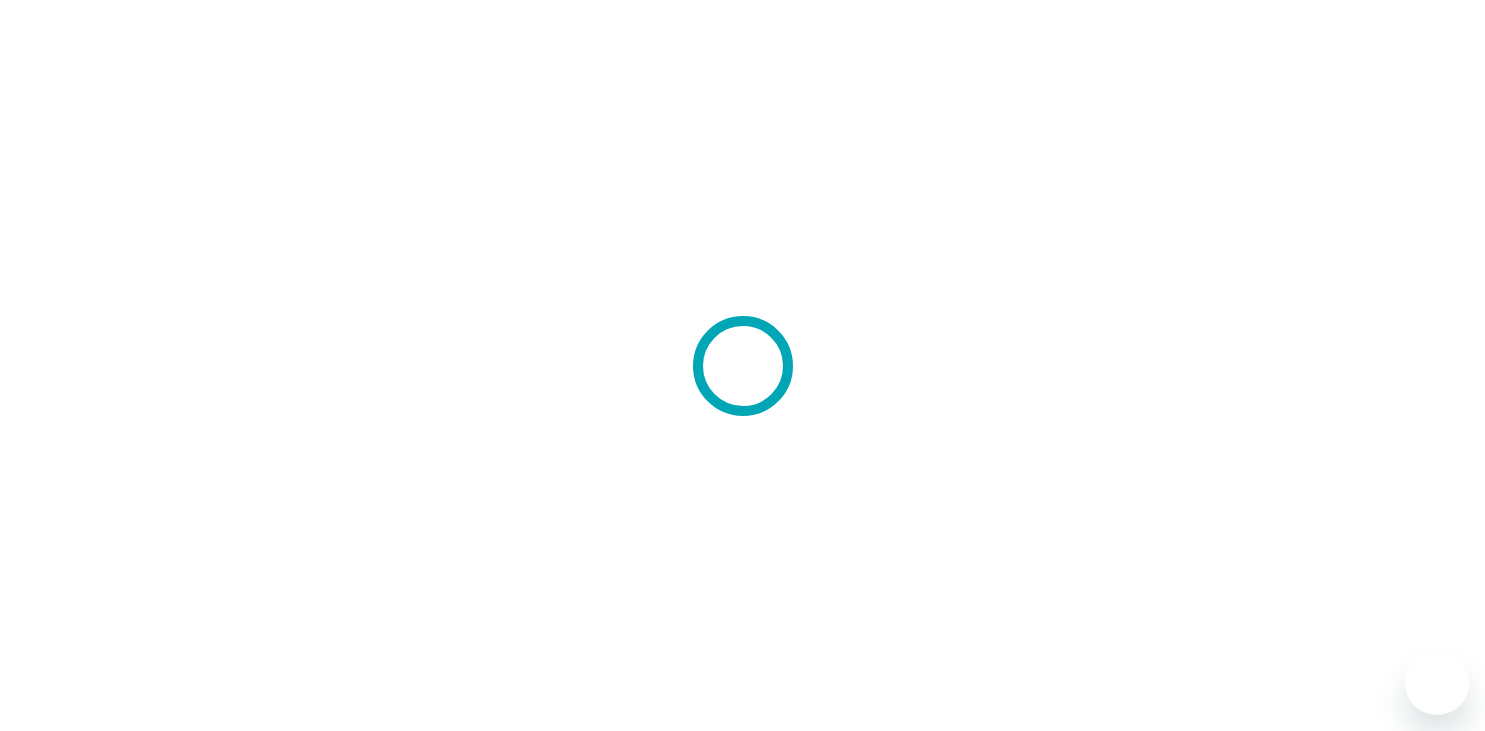 scroll, scrollTop: 0, scrollLeft: 0, axis: both 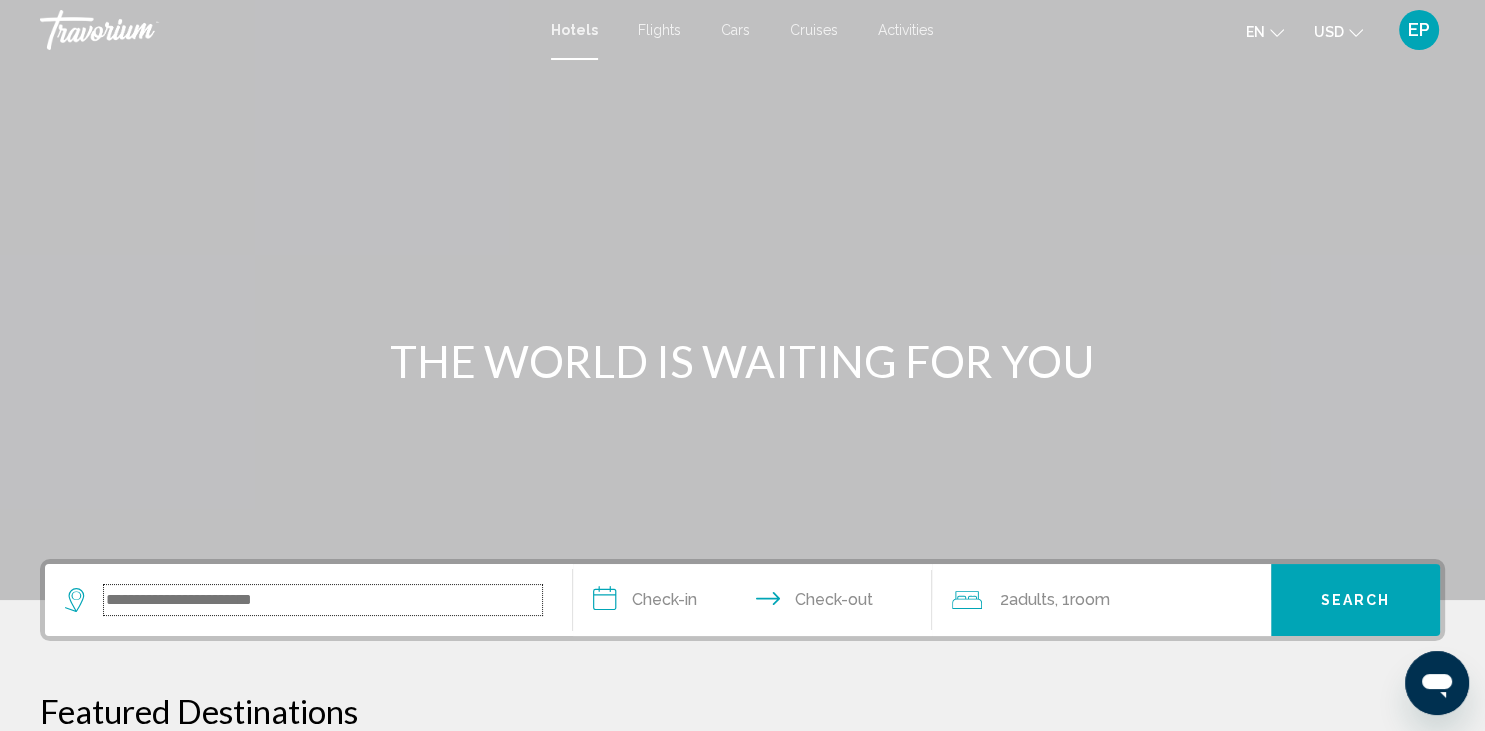 click at bounding box center (323, 600) 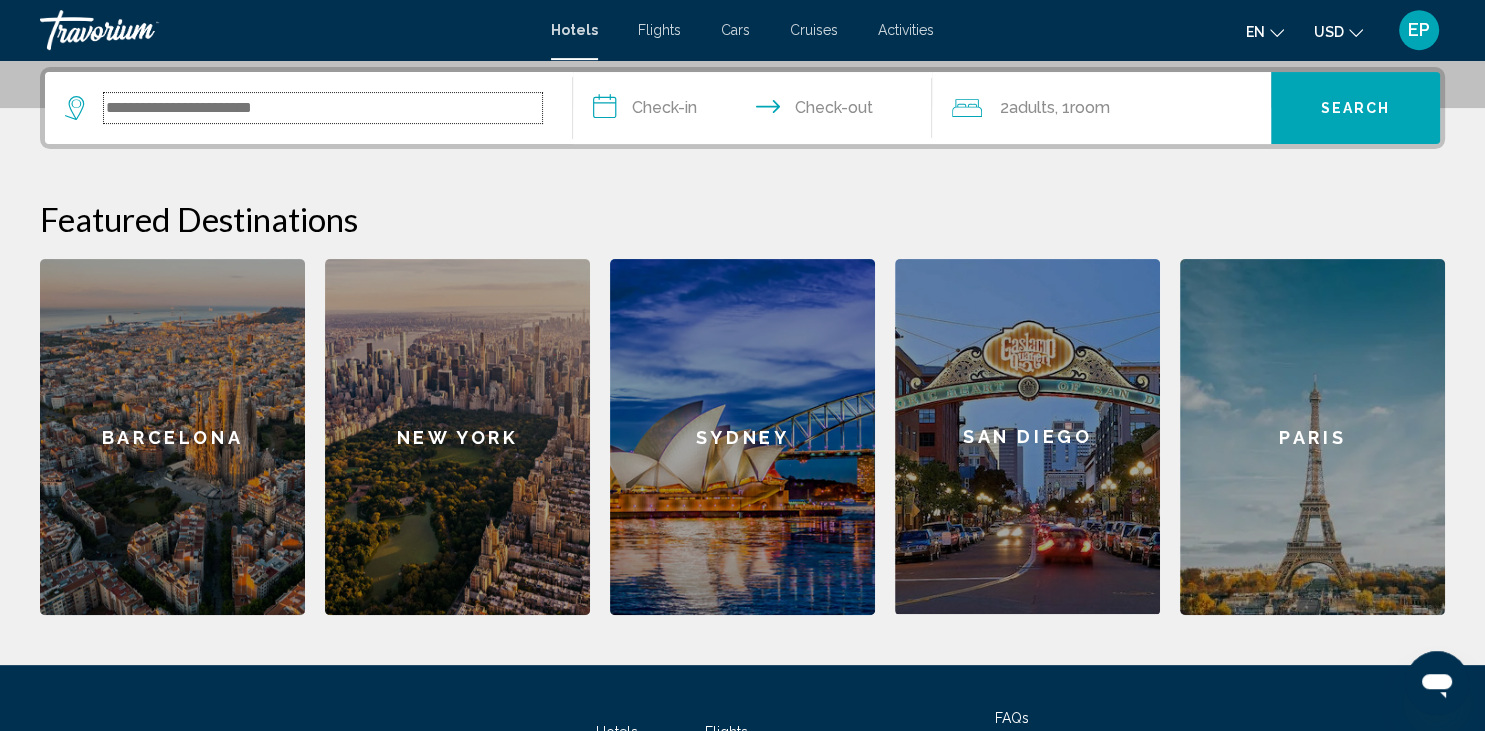 scroll, scrollTop: 493, scrollLeft: 0, axis: vertical 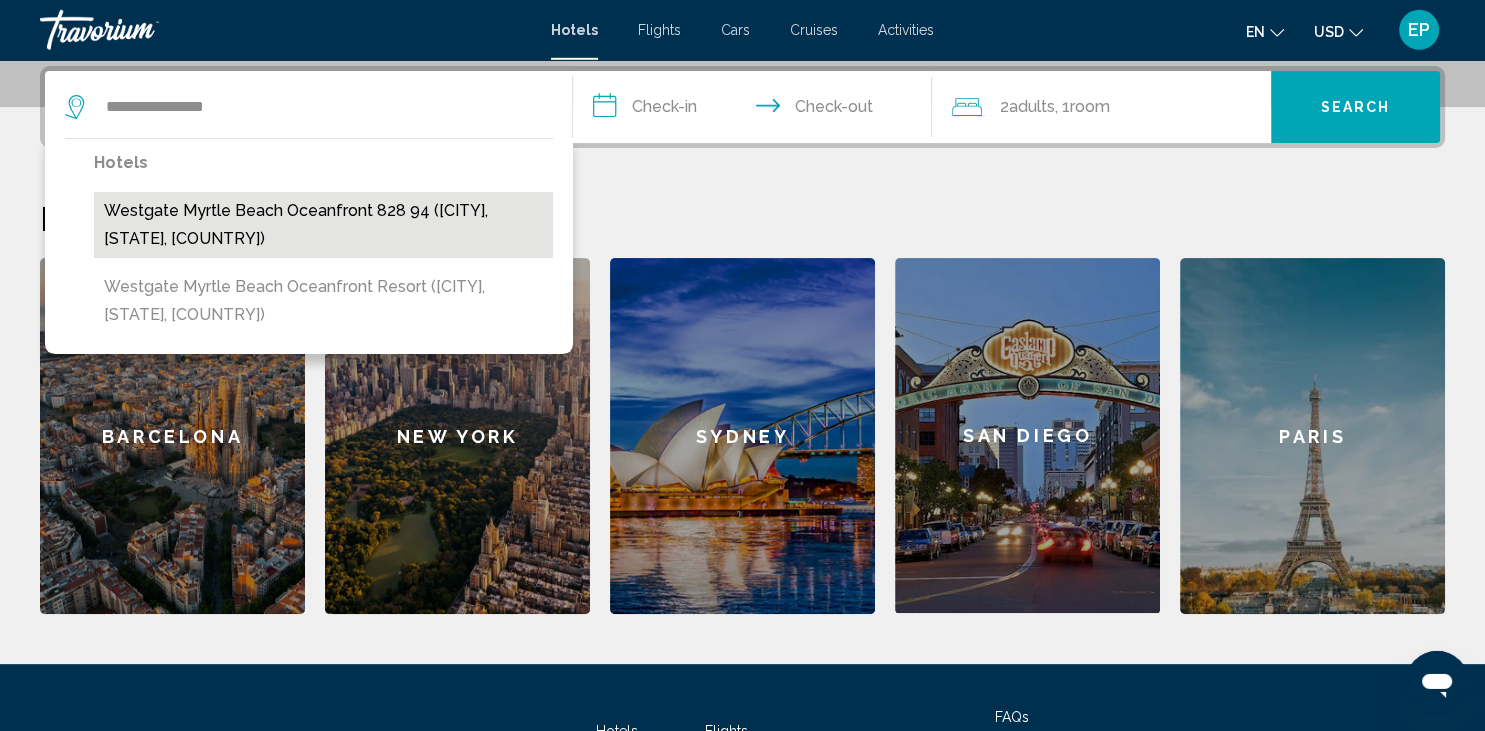 click on "Westgate Myrtle Beach Oceanfront 828 94 ([CITY], [STATE], [COUNTRY])" at bounding box center (323, 225) 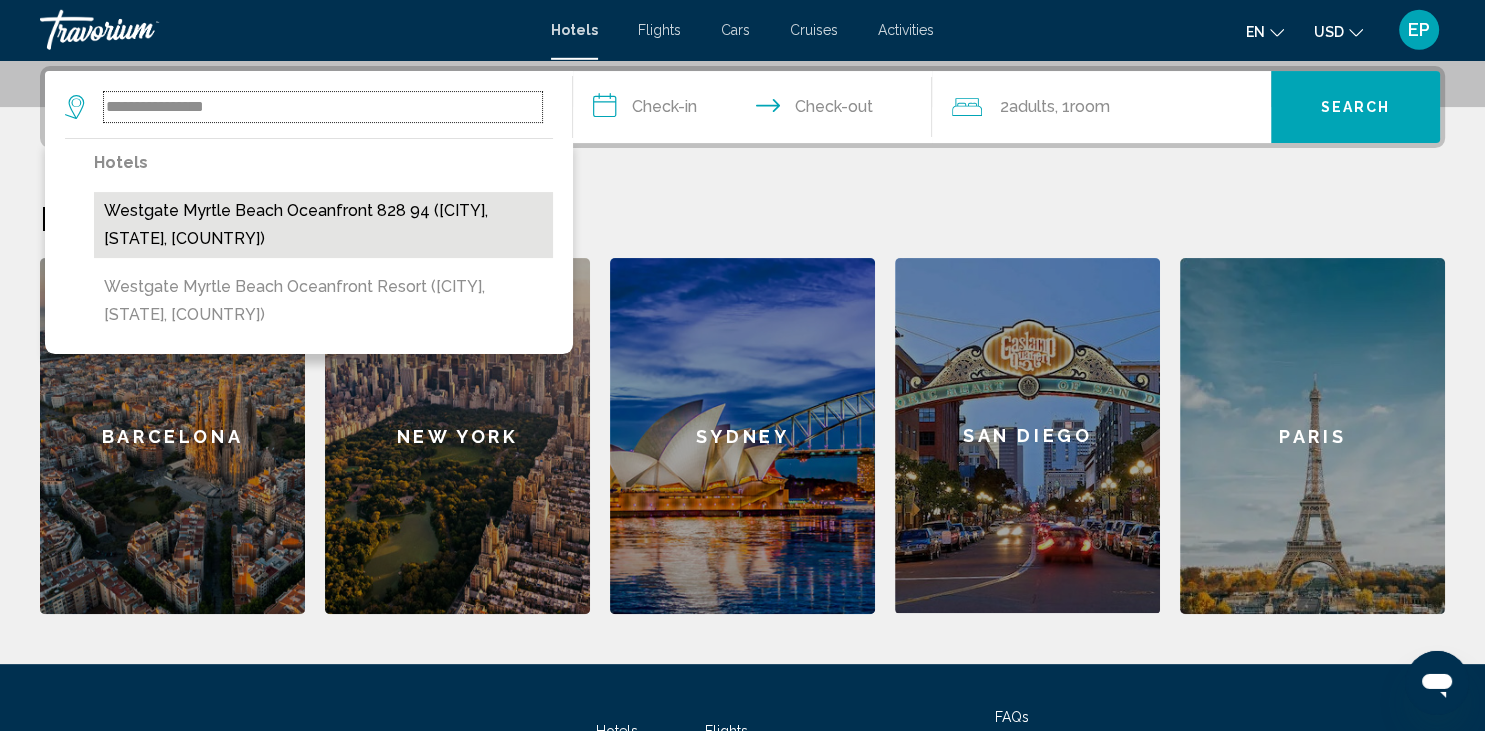 type on "**********" 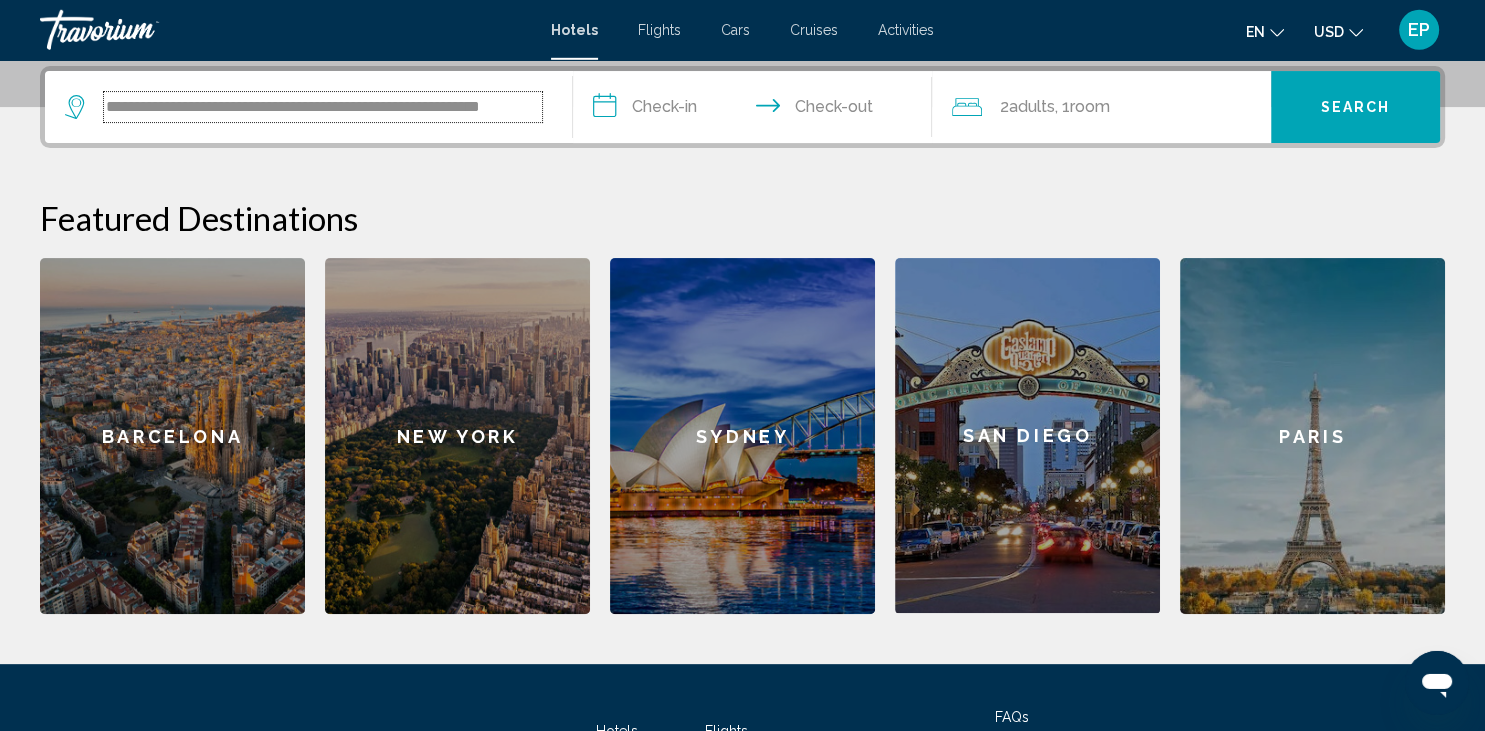 scroll, scrollTop: 0, scrollLeft: 48, axis: horizontal 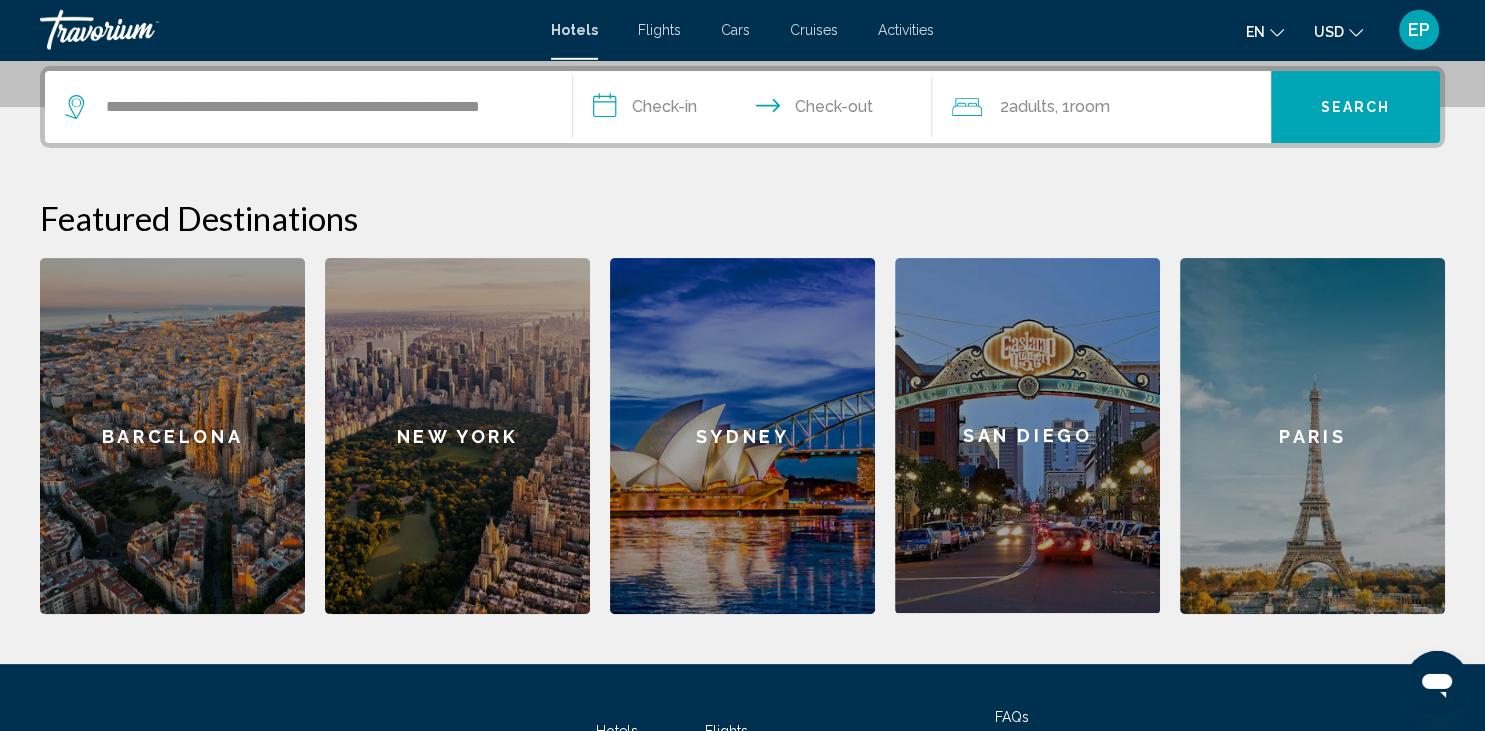 click on "**********" at bounding box center [756, 110] 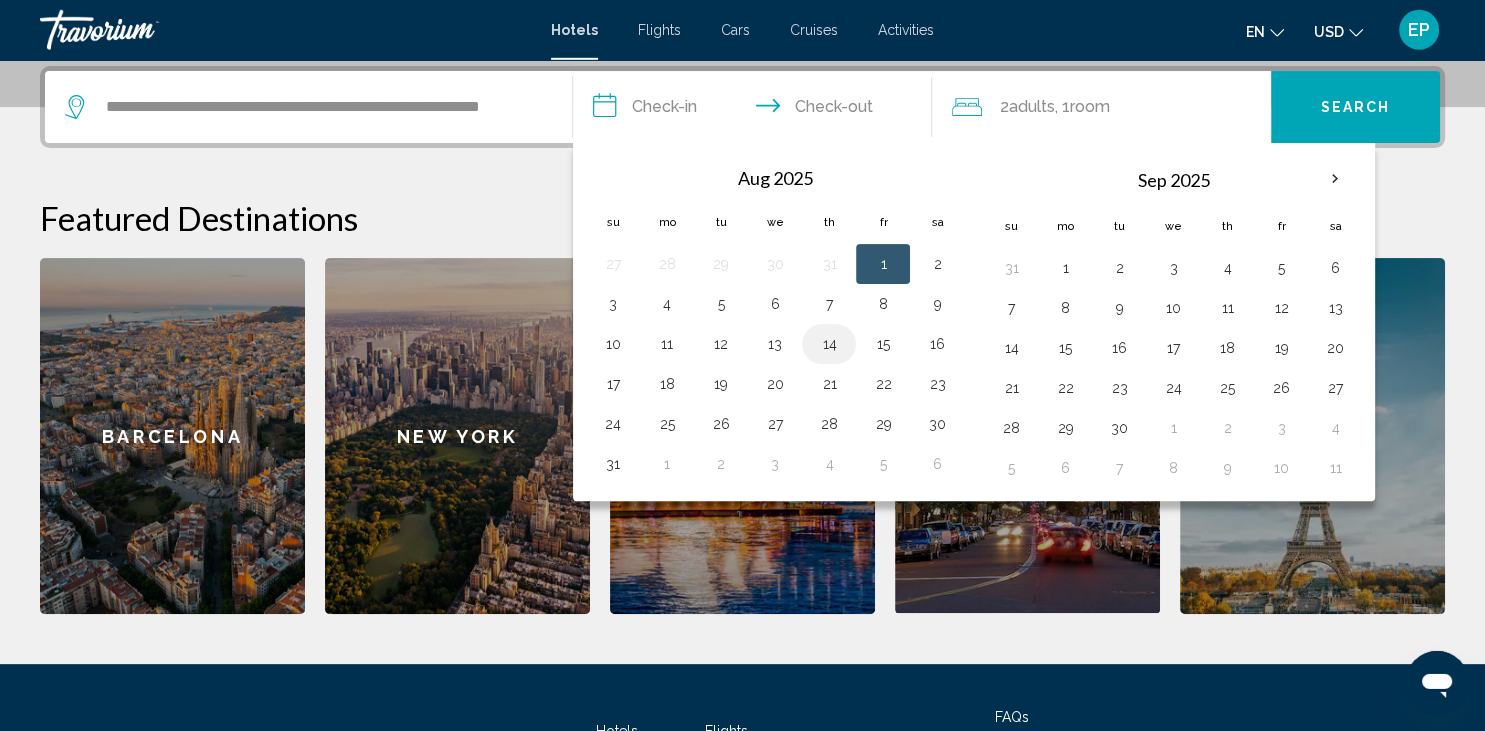 click on "14" at bounding box center (829, 344) 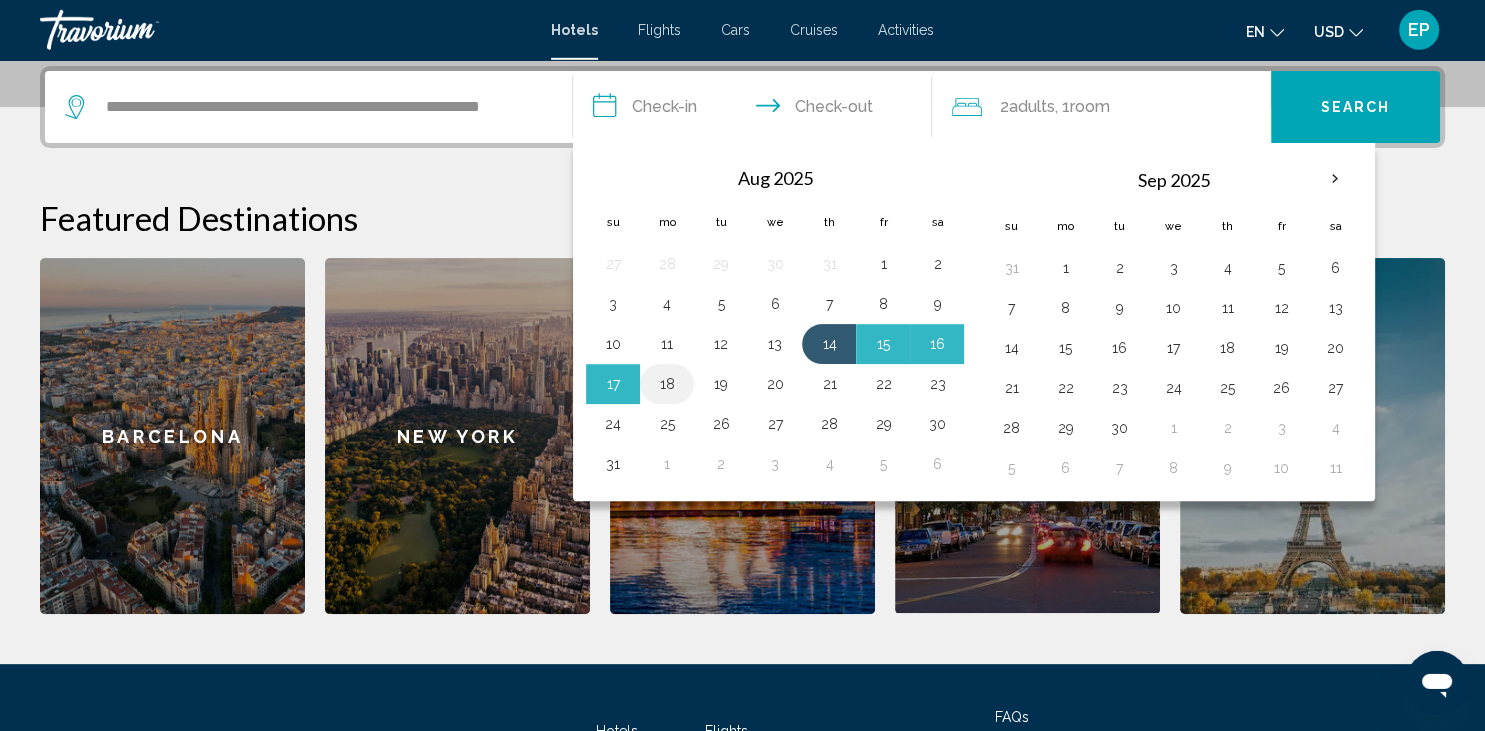 click on "18" at bounding box center (667, 384) 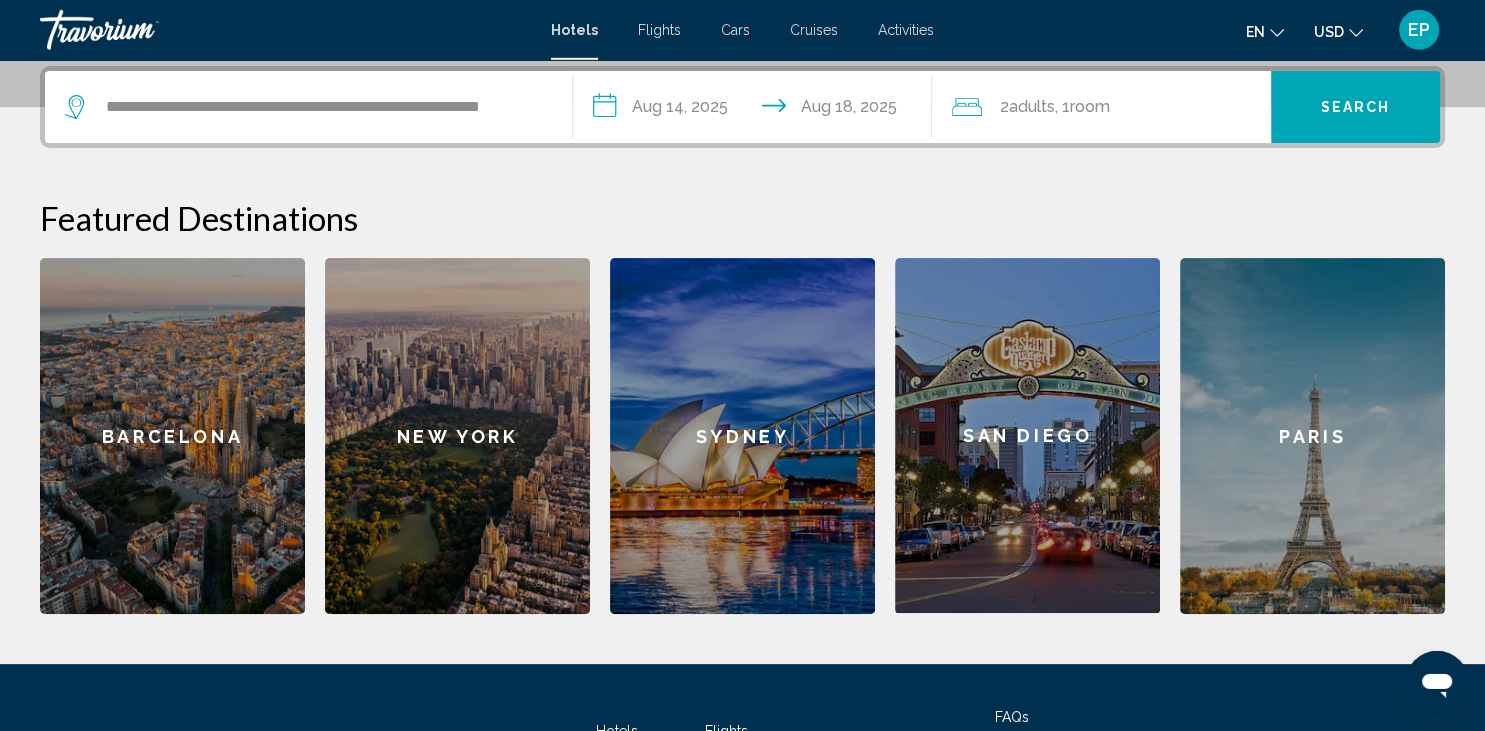 click on "2  Adult Adults , 1  Room rooms" 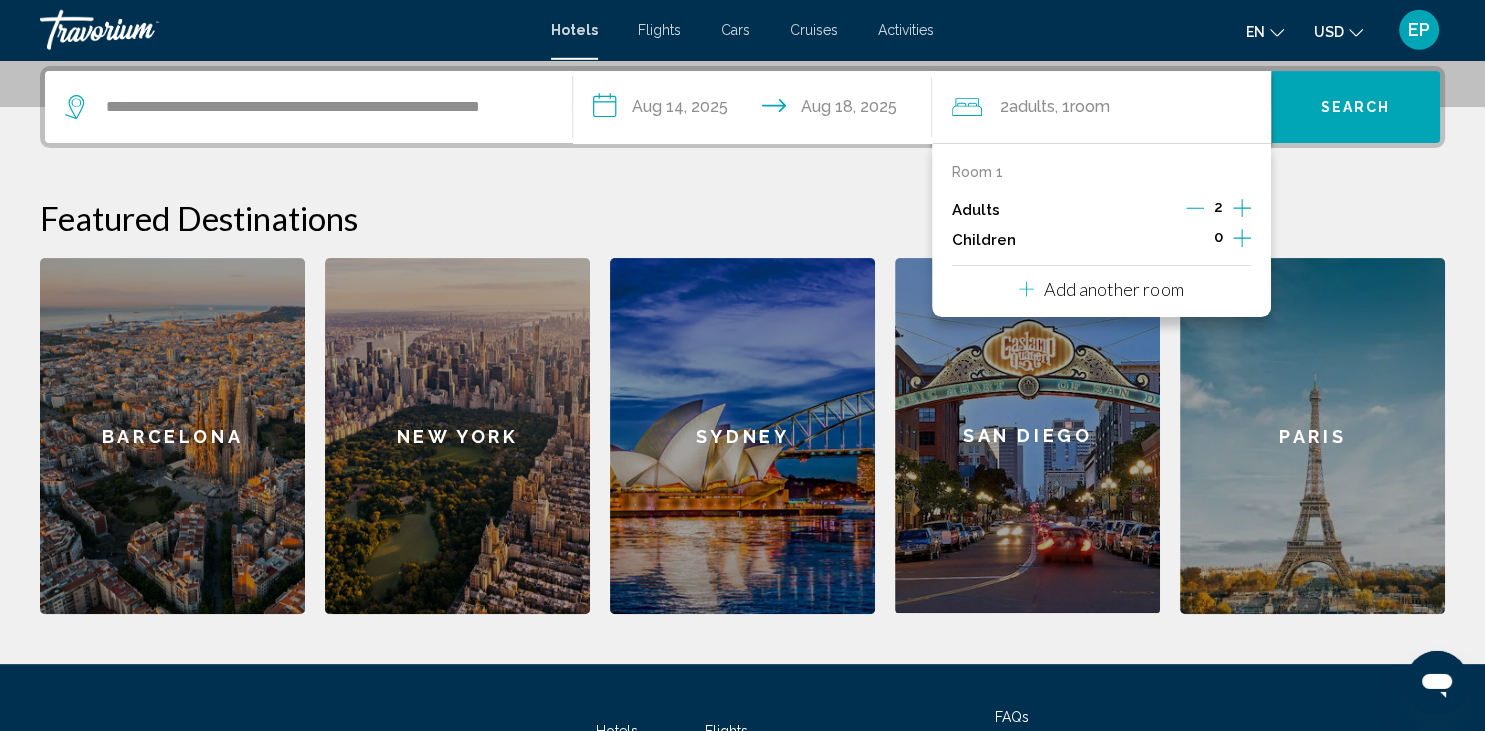click 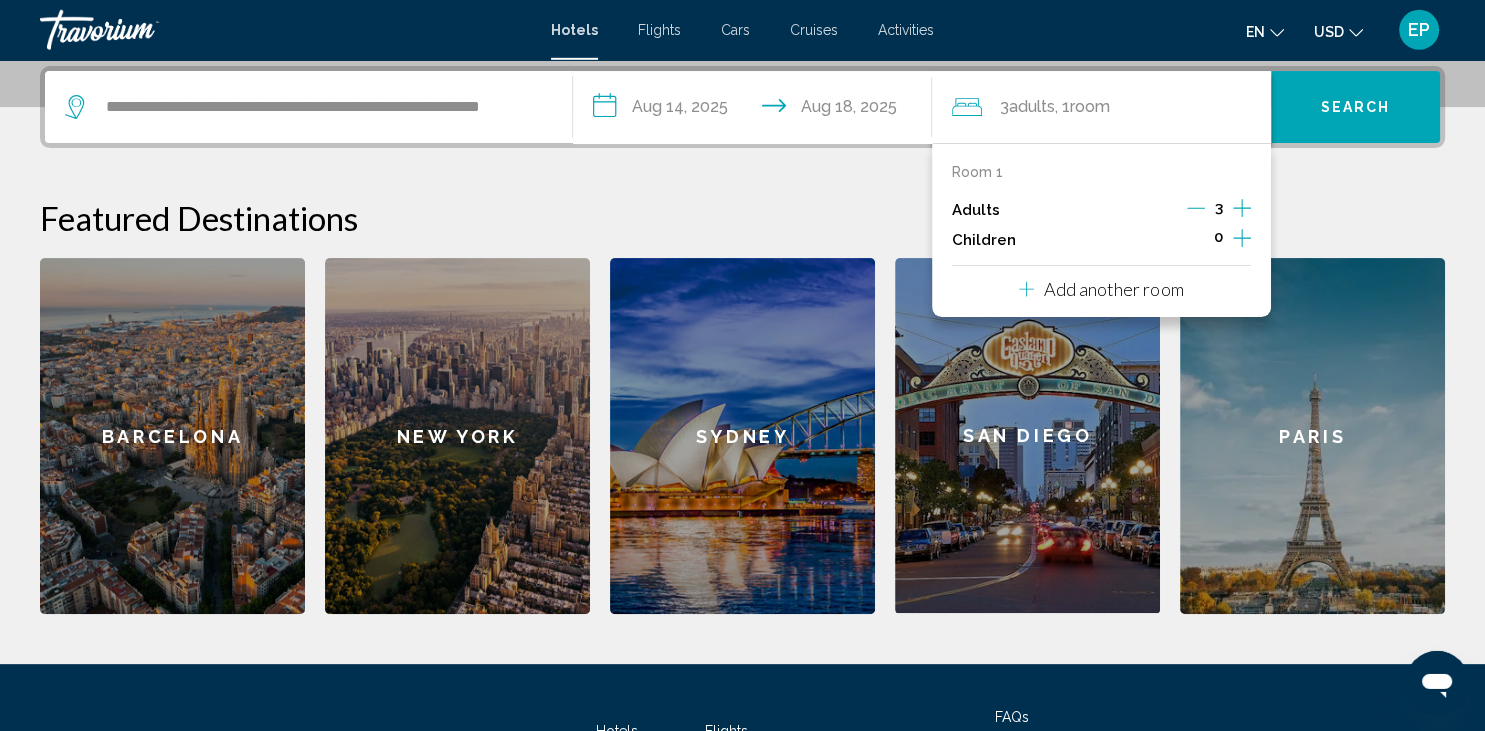click on "**********" at bounding box center [742, 340] 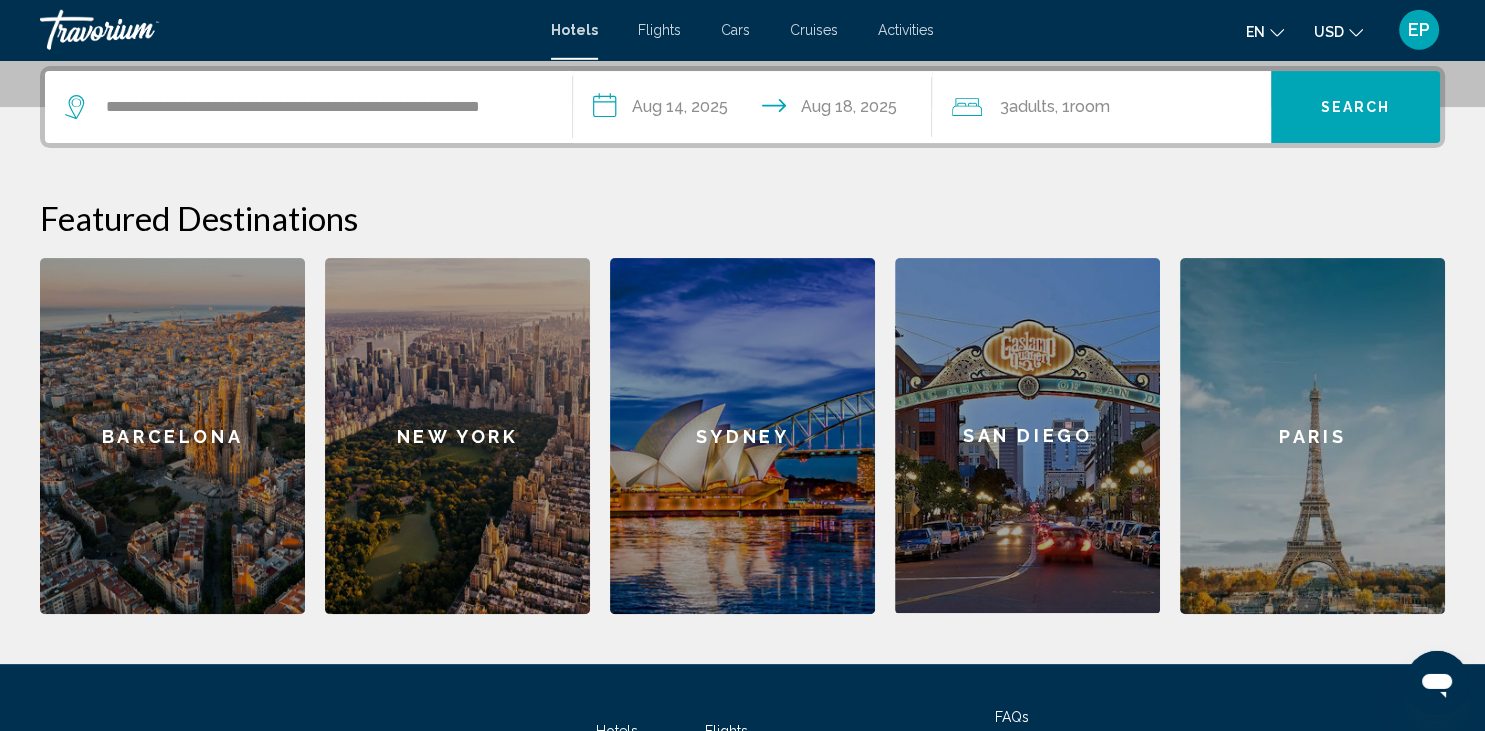 click on "Search" at bounding box center (1356, 108) 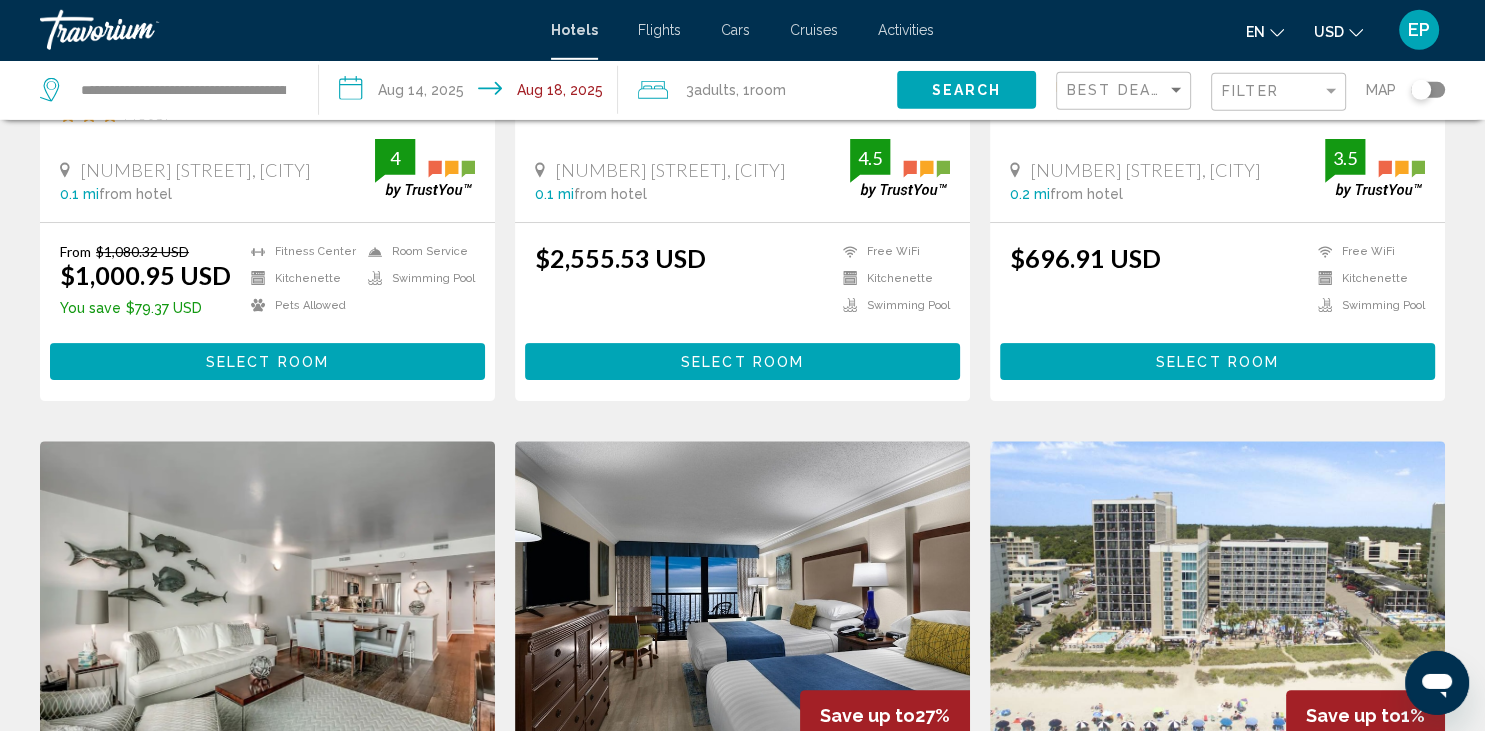 scroll, scrollTop: 0, scrollLeft: 0, axis: both 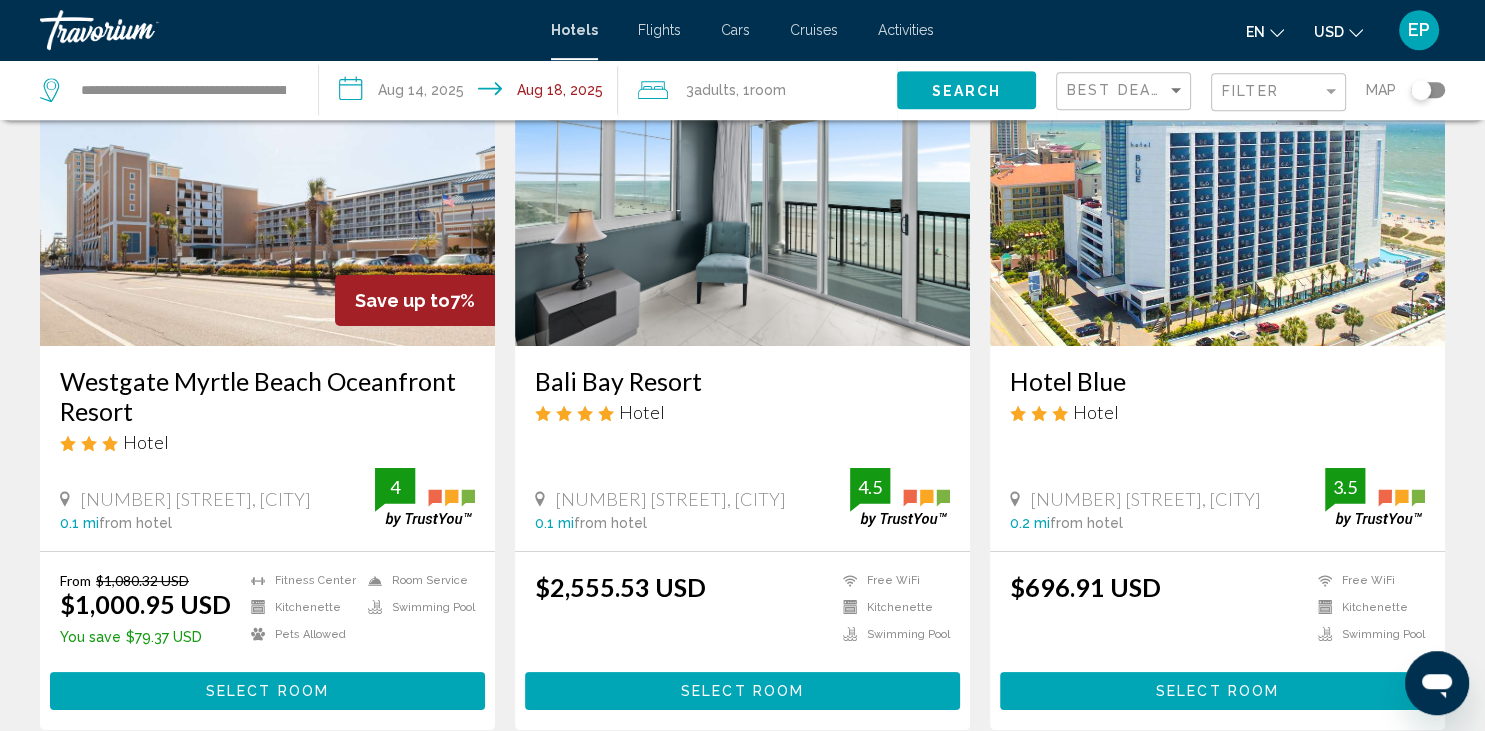 click at bounding box center [267, 186] 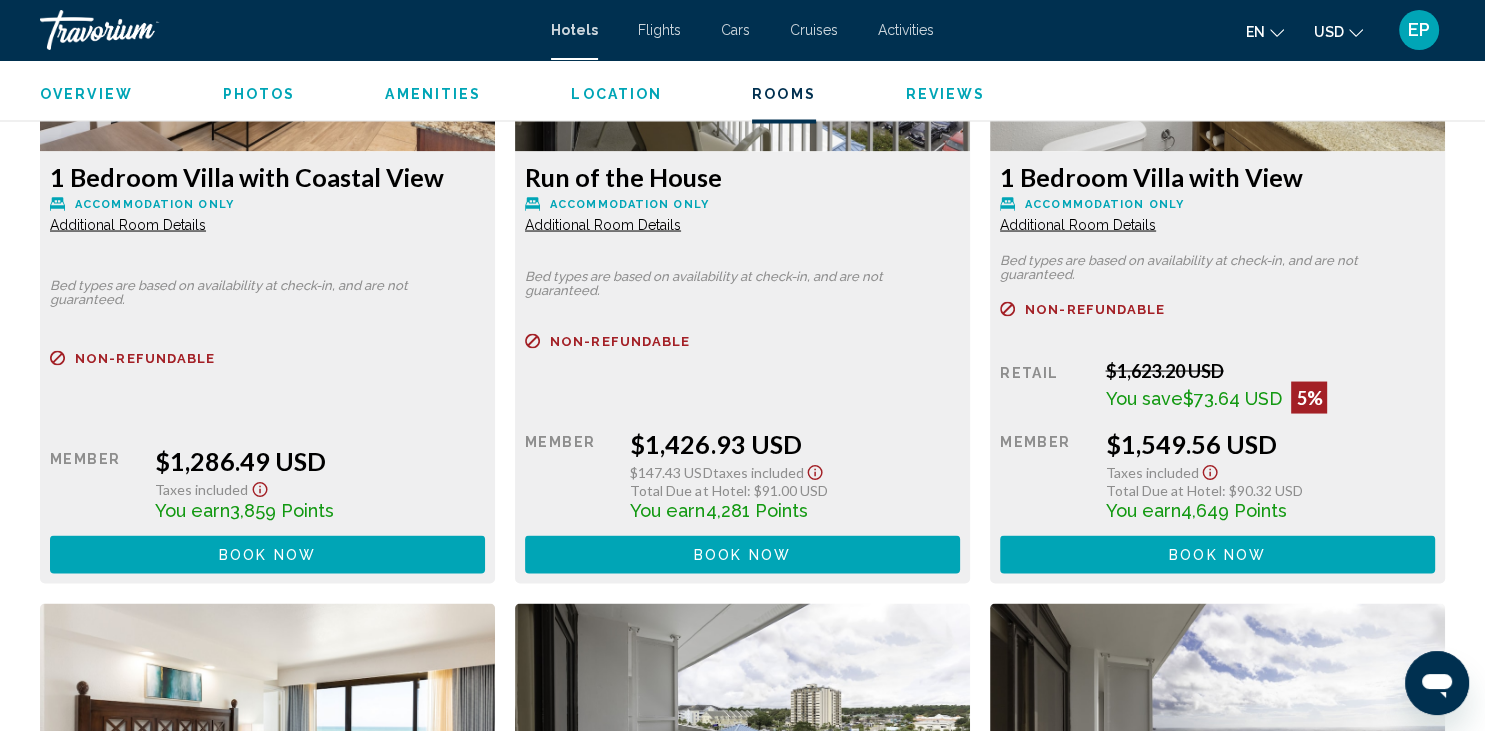 scroll, scrollTop: 6775, scrollLeft: 0, axis: vertical 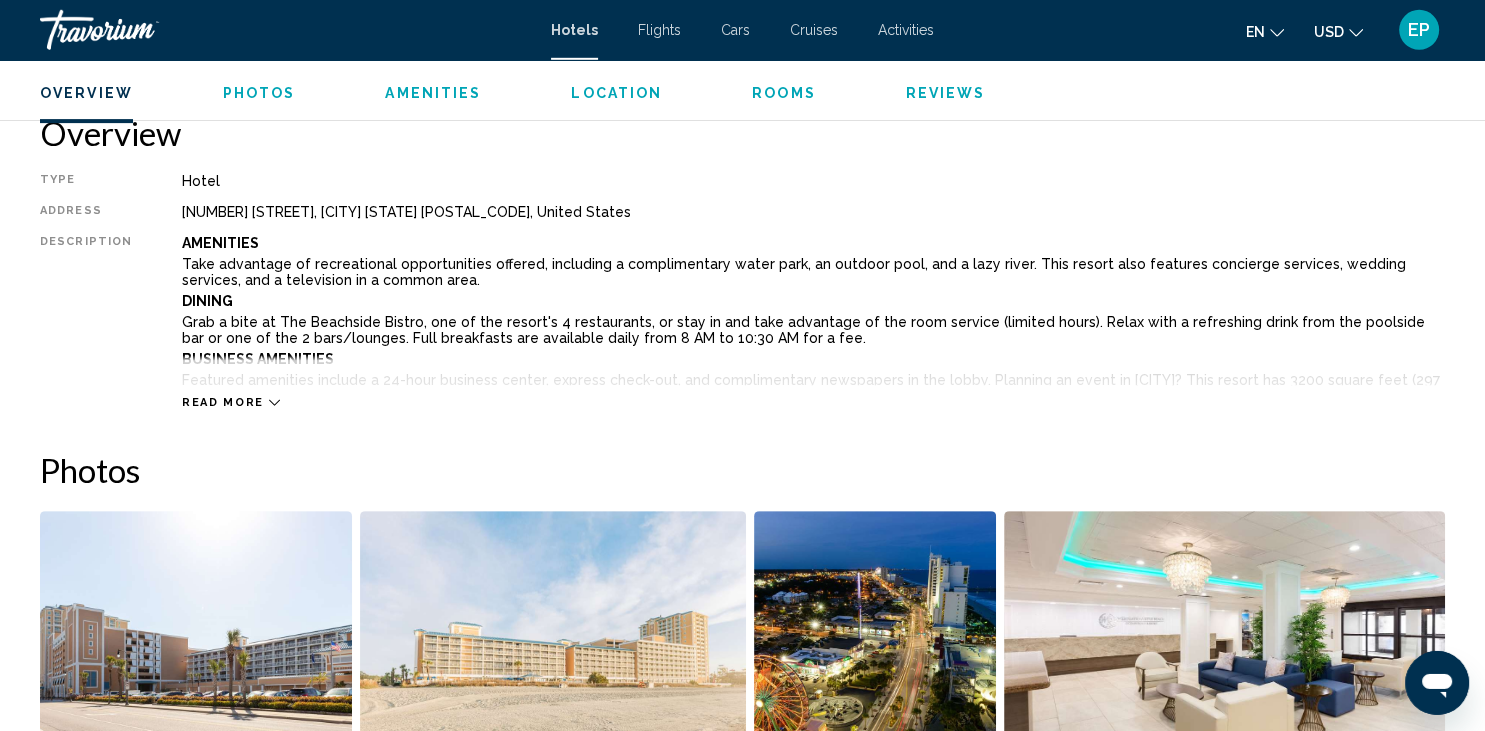 click 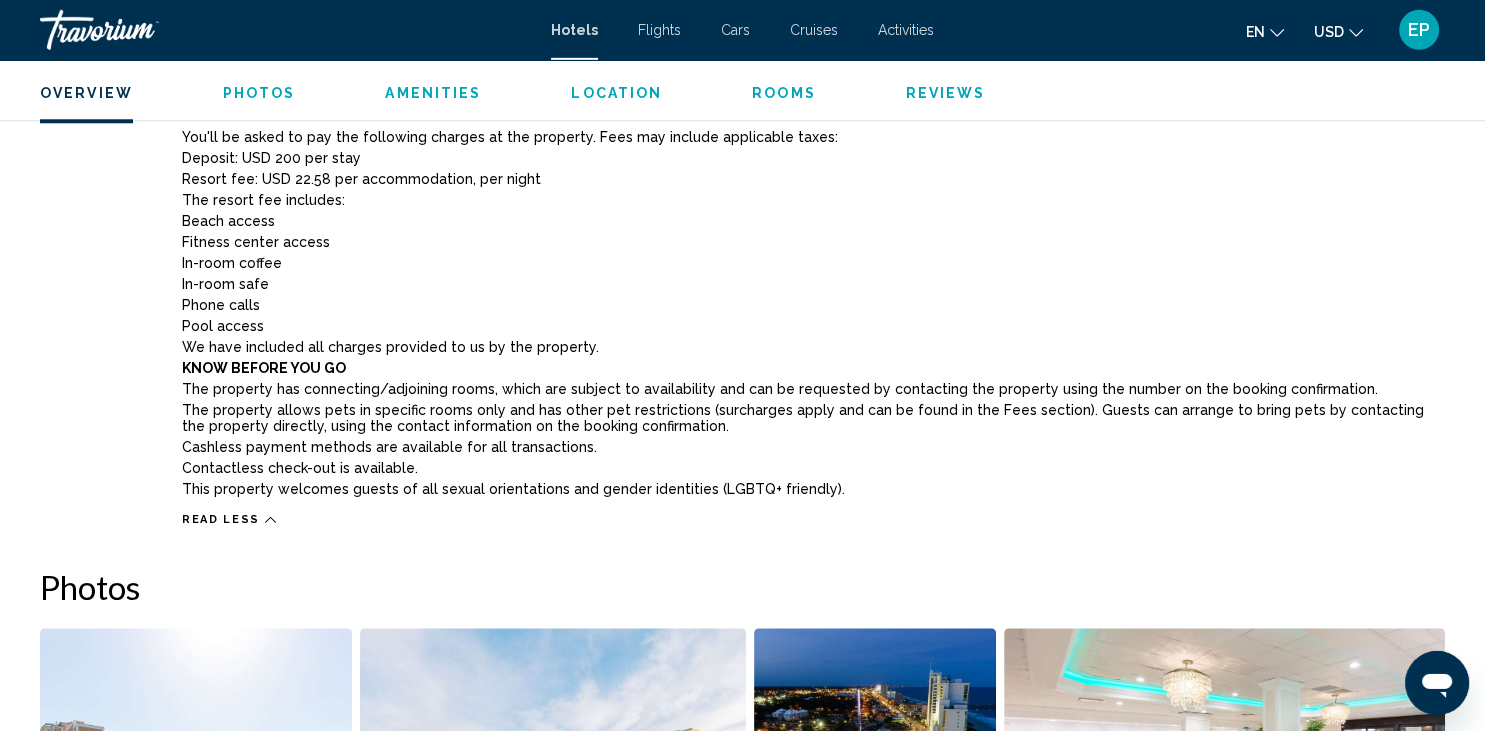 scroll, scrollTop: 1860, scrollLeft: 0, axis: vertical 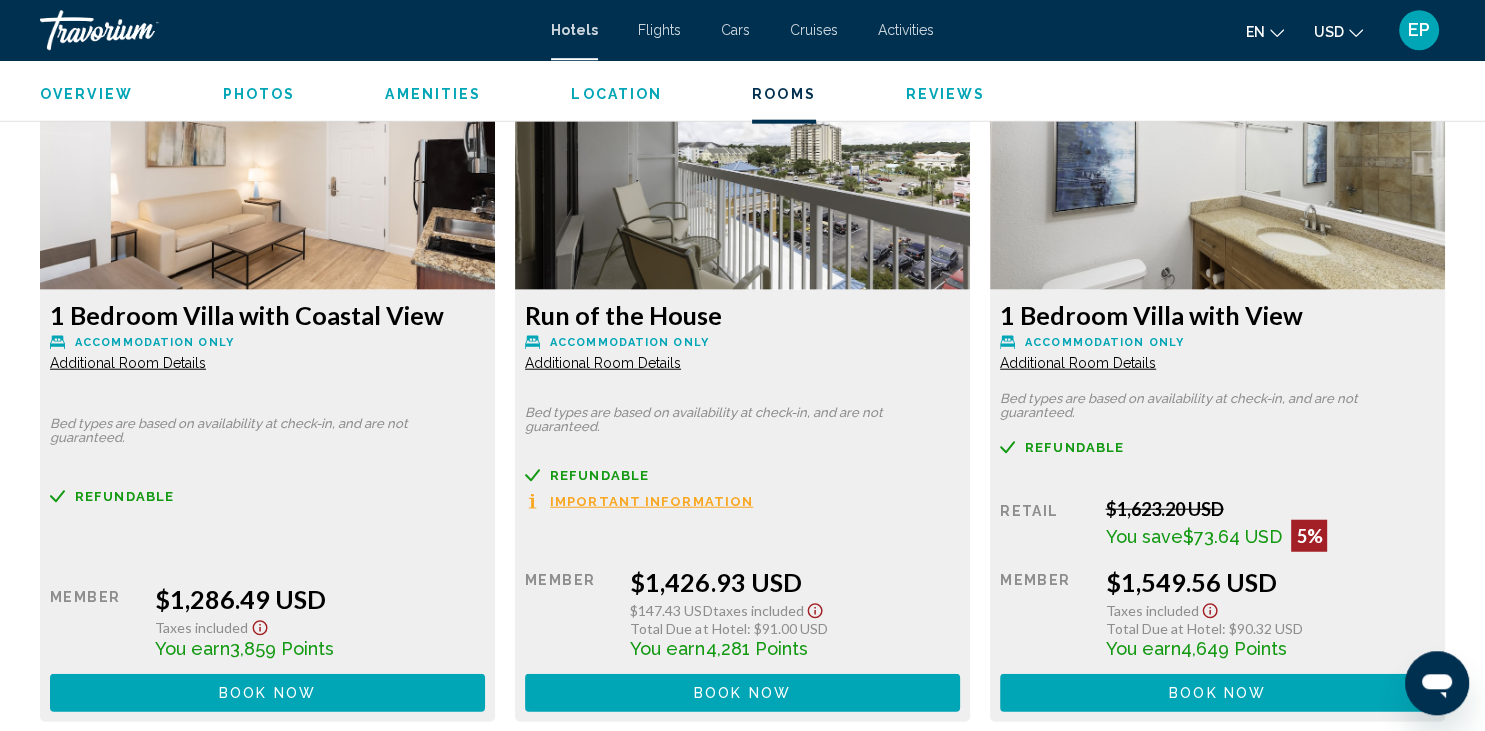click on "1 Bedroom Villa with Coastal View" at bounding box center (267, -385) 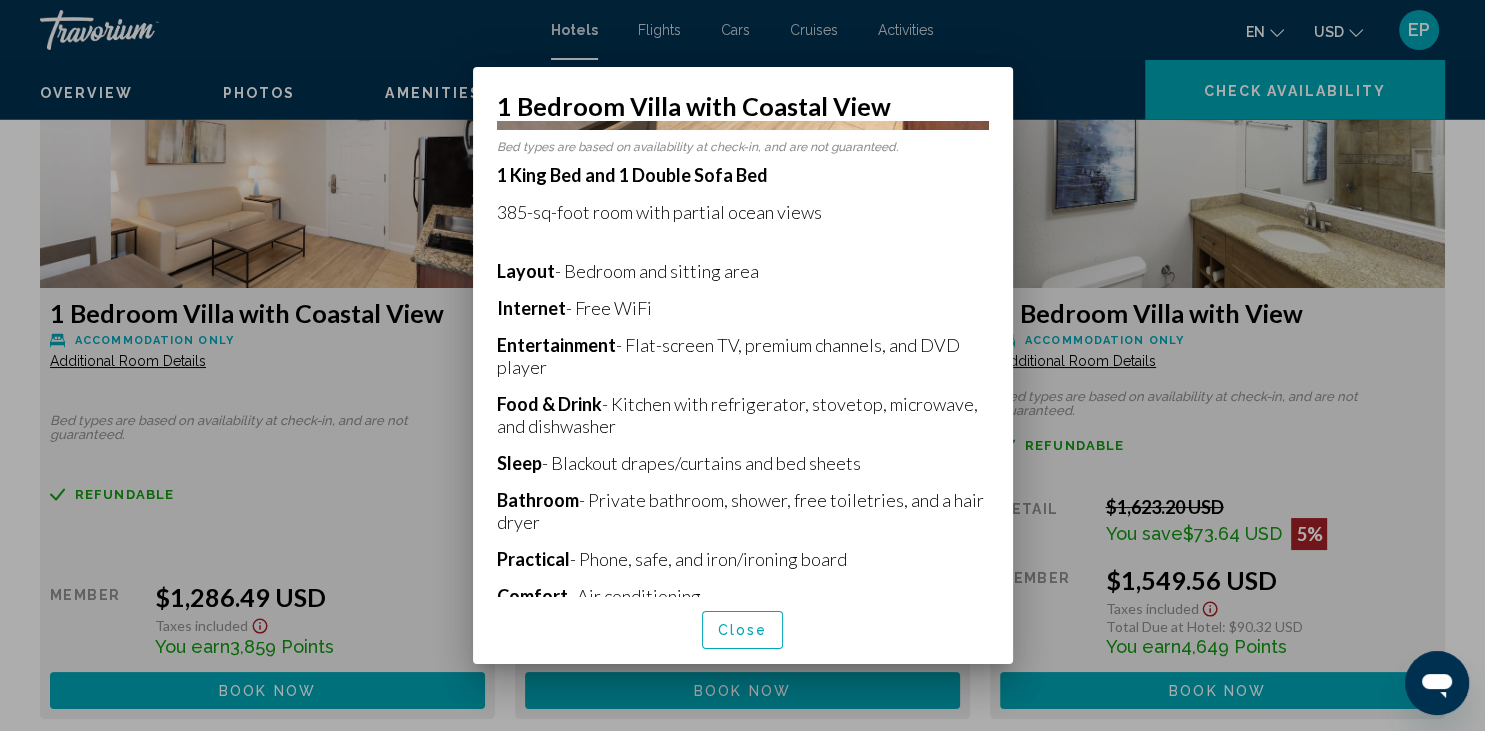 scroll, scrollTop: 342, scrollLeft: 0, axis: vertical 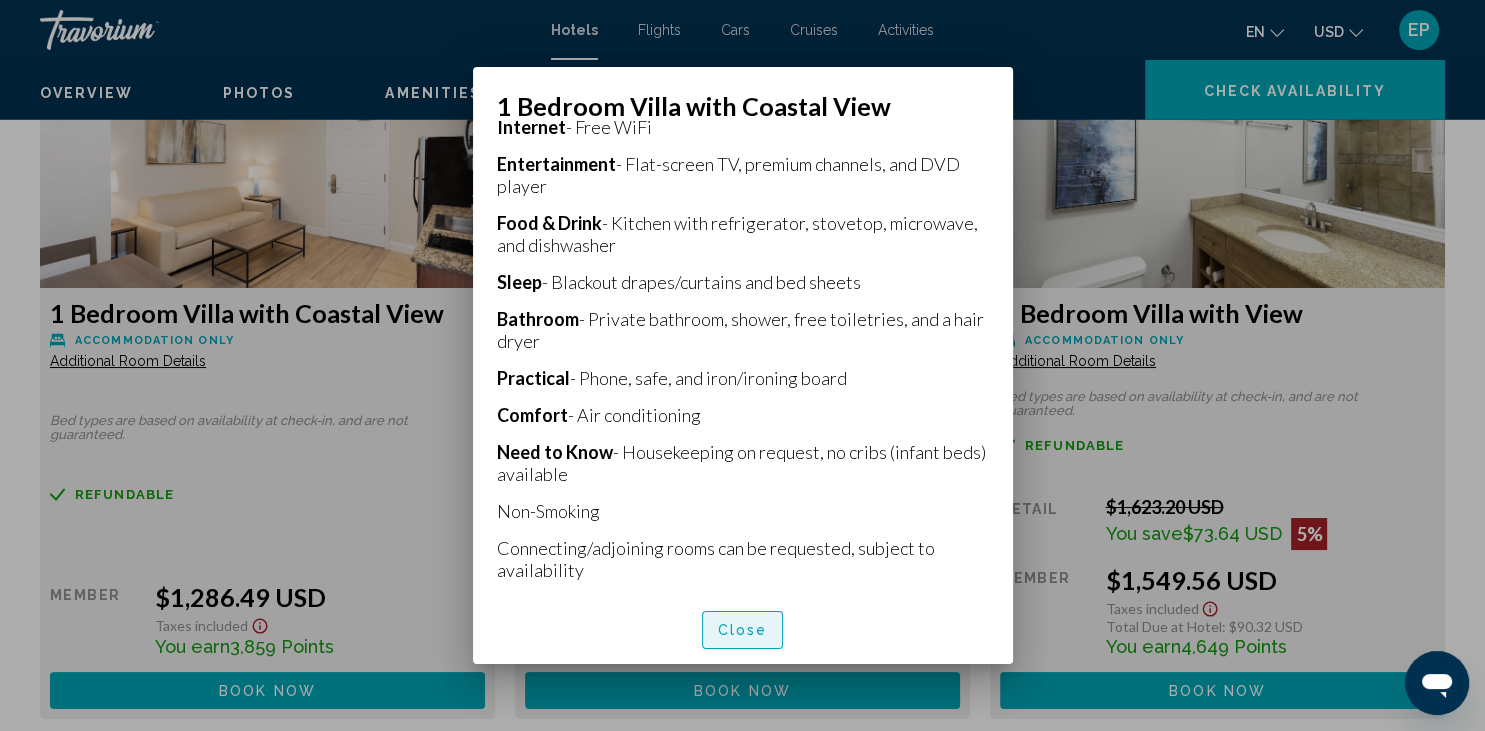 click on "Close" at bounding box center (743, 631) 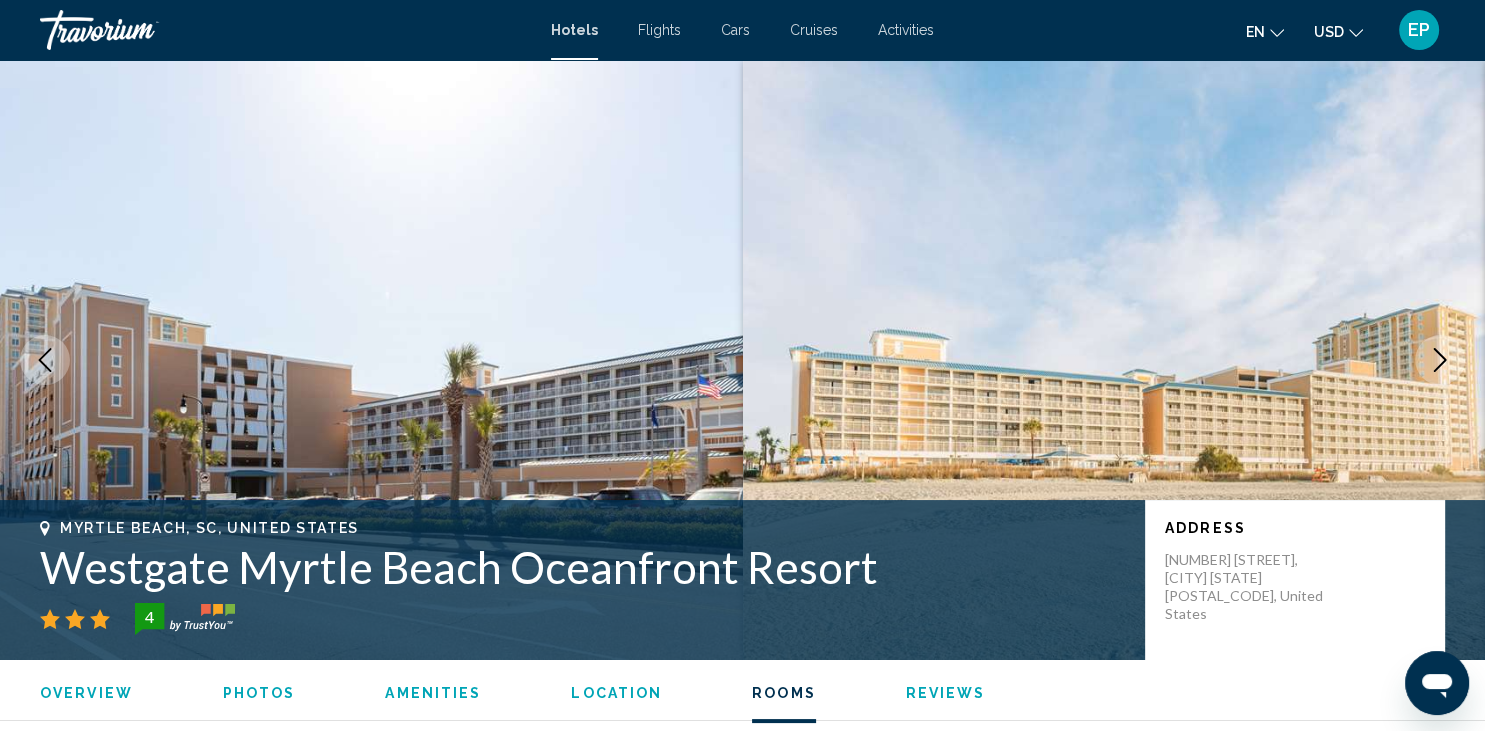 scroll, scrollTop: 4857, scrollLeft: 0, axis: vertical 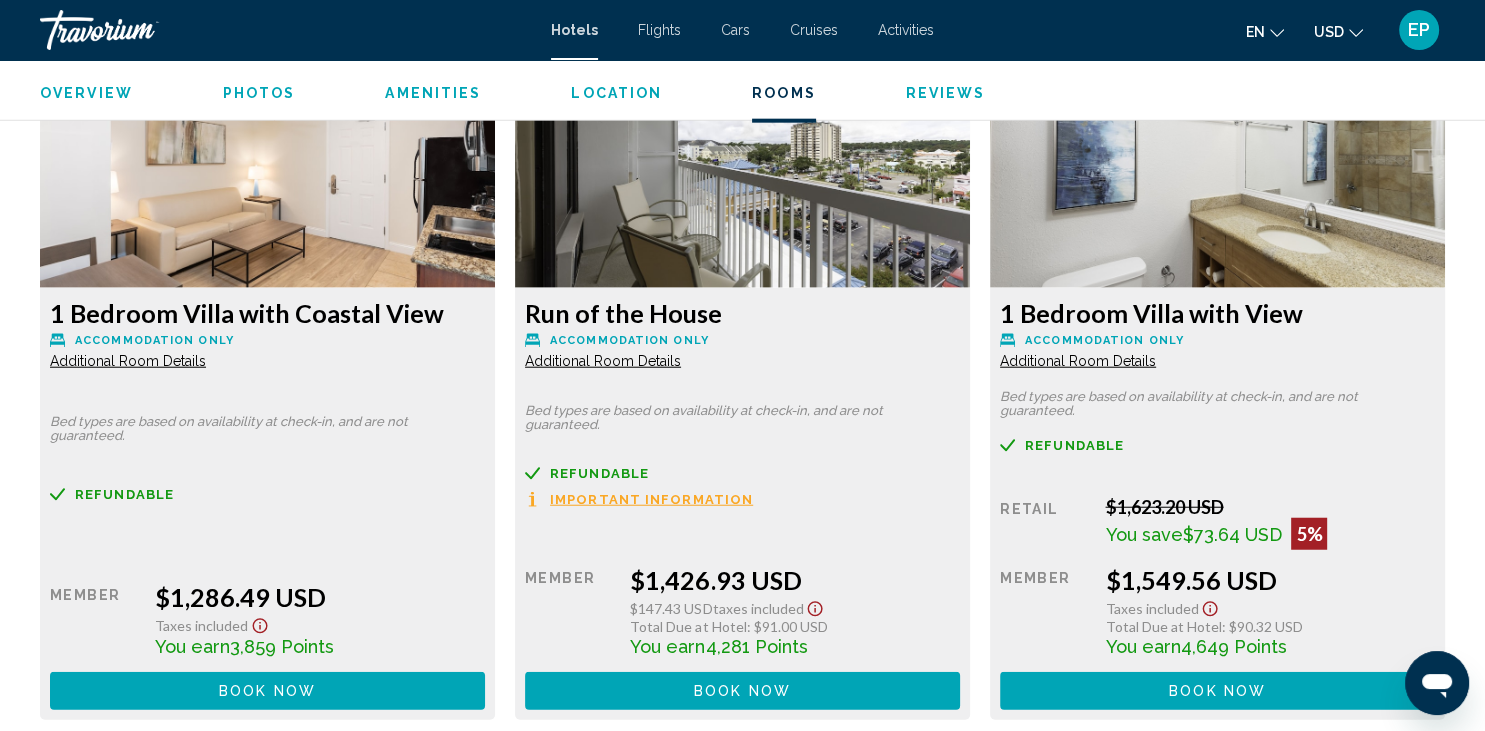 click on "Book now" at bounding box center (380, -10) 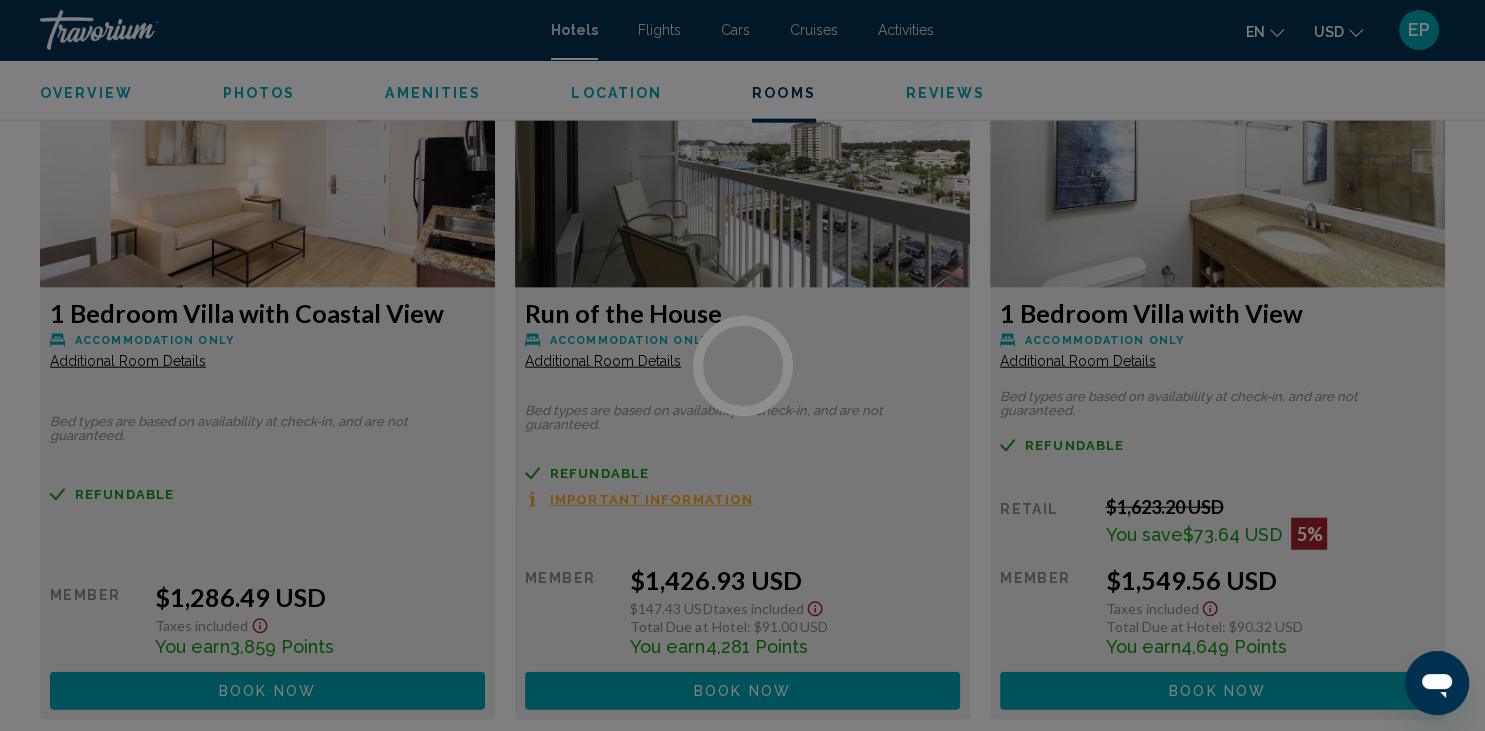 scroll, scrollTop: 0, scrollLeft: 0, axis: both 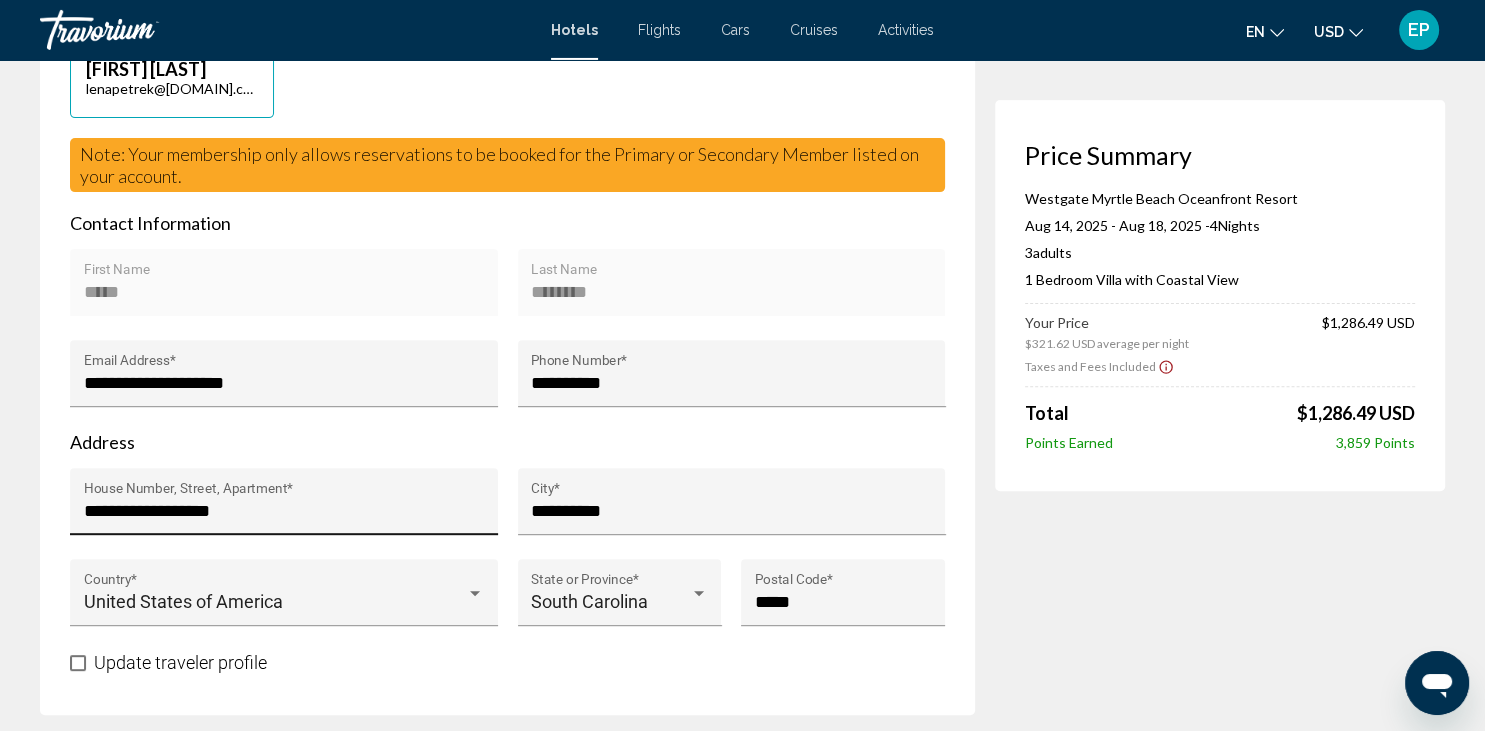 click on "**********" at bounding box center [284, 511] 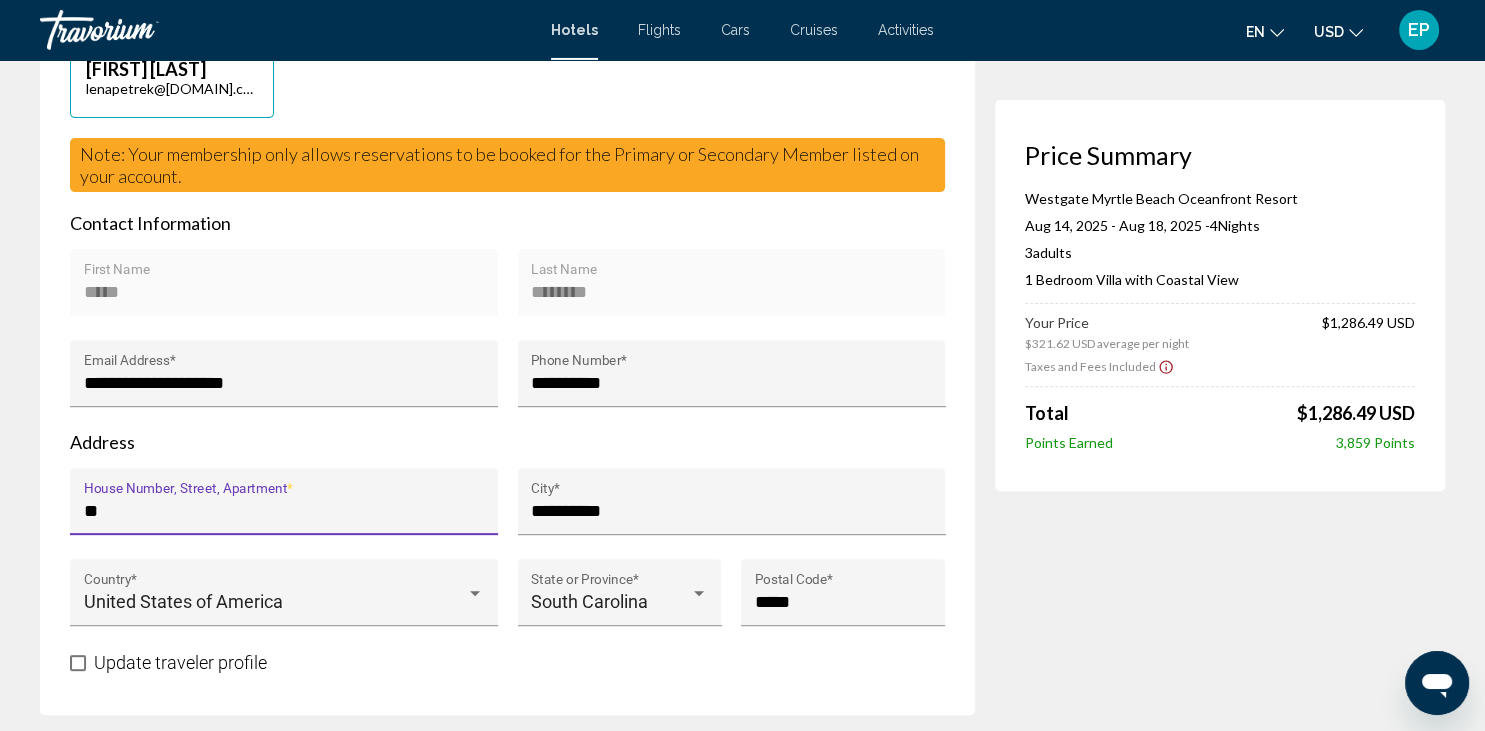 type on "*" 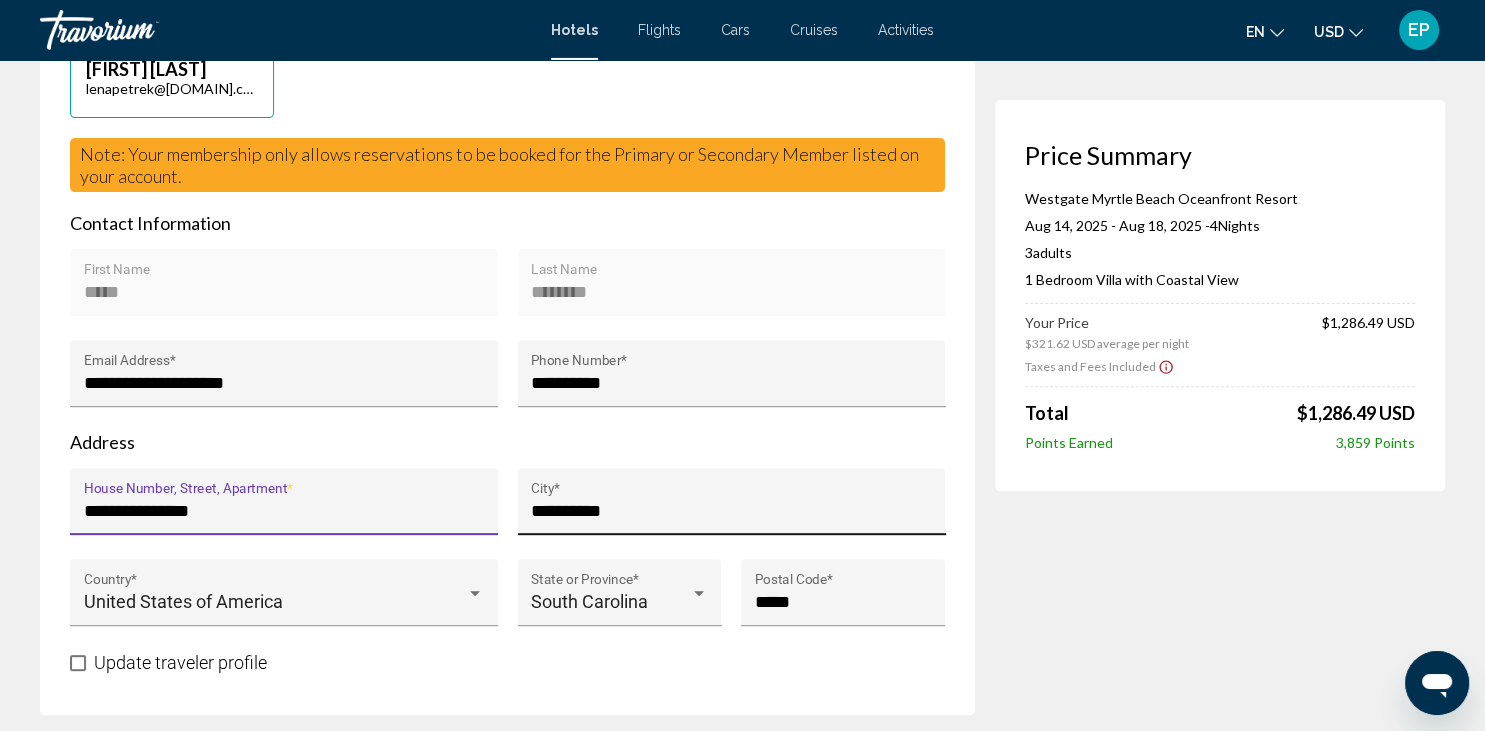 type on "**********" 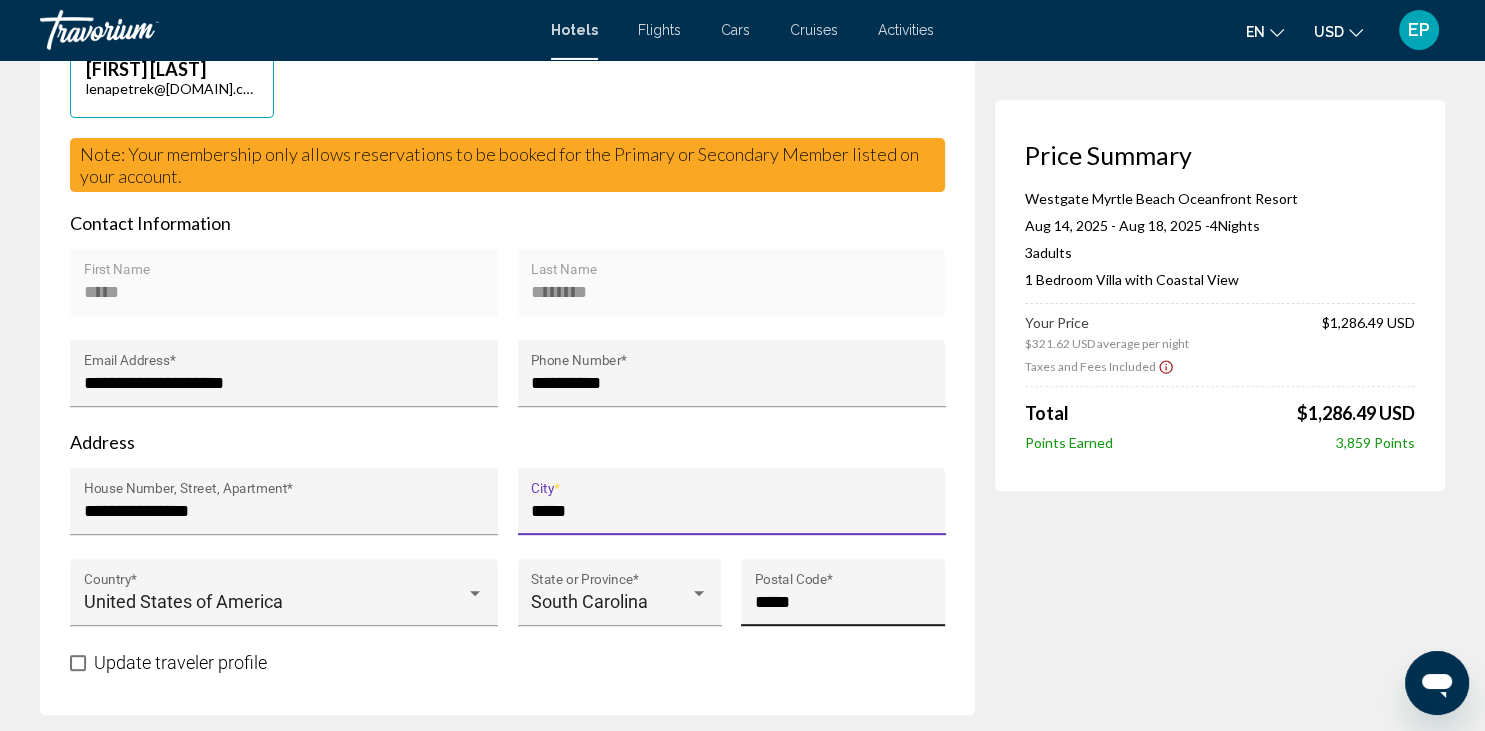 type on "*****" 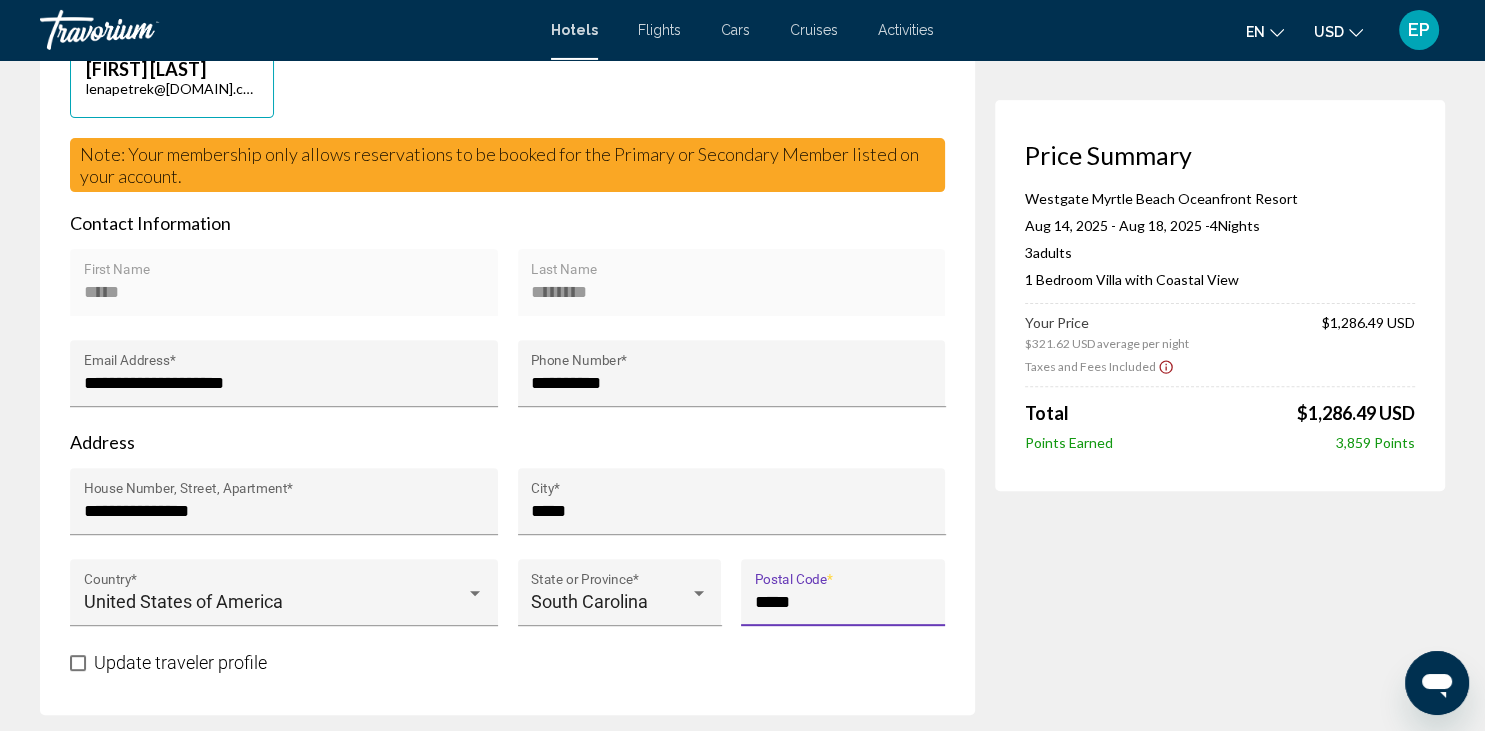 click on "*****" at bounding box center (843, 602) 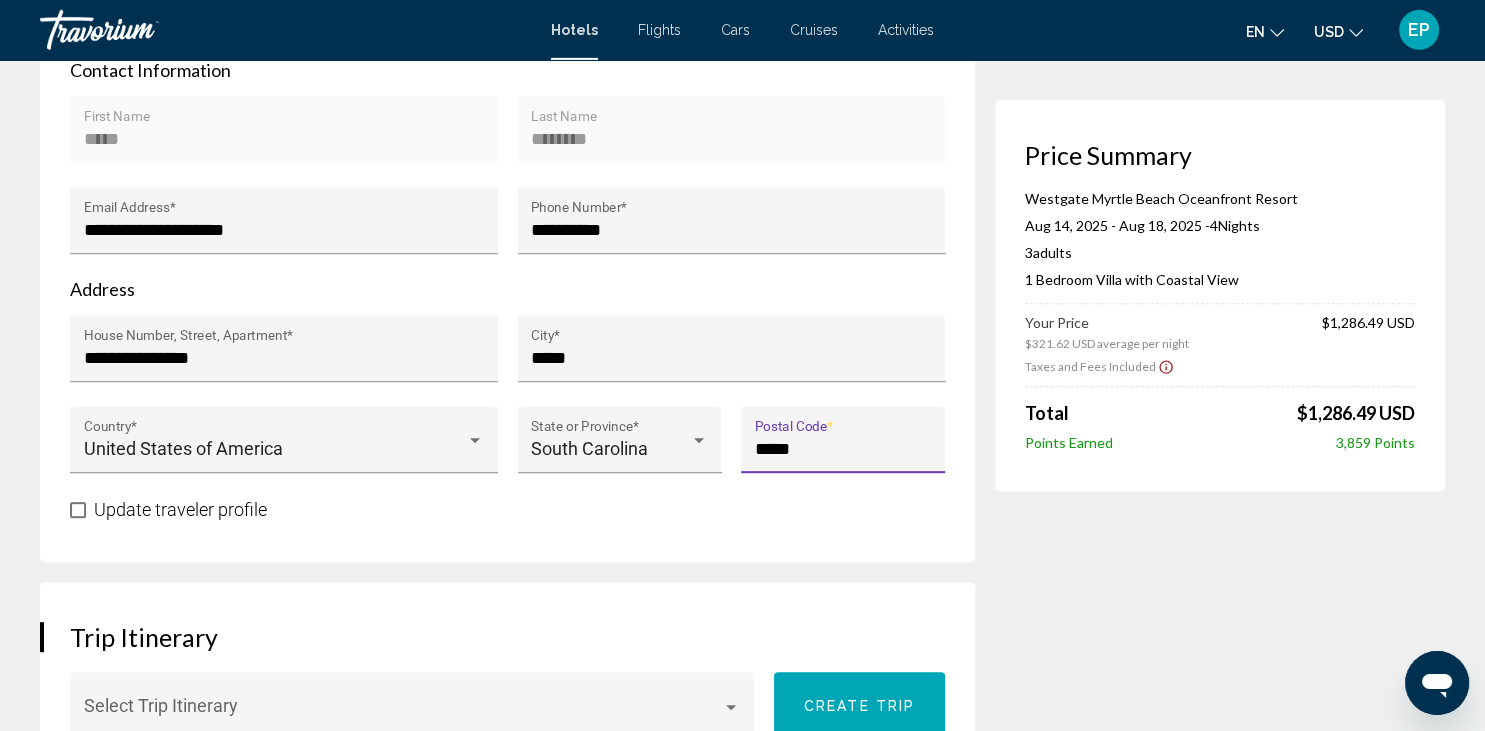 scroll, scrollTop: 756, scrollLeft: 0, axis: vertical 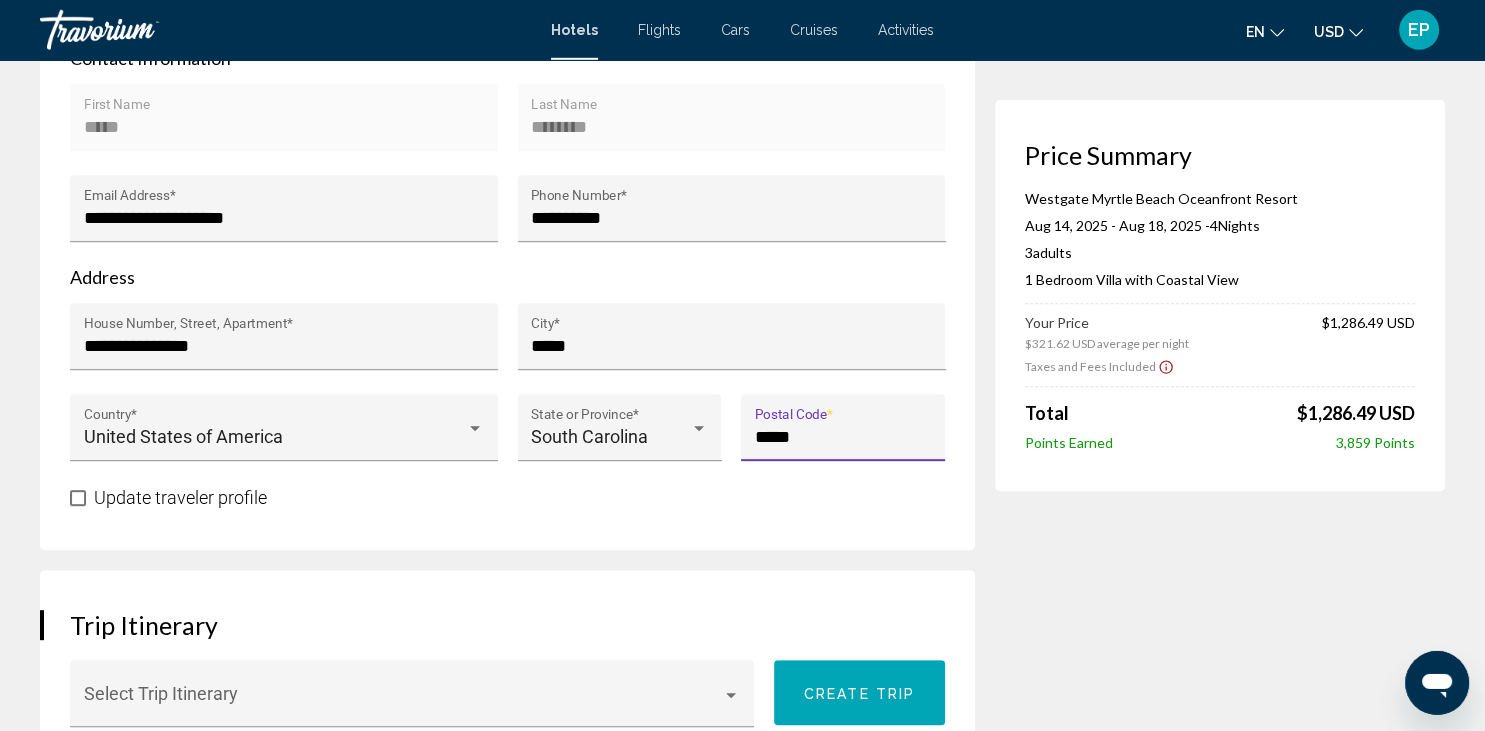 type on "*****" 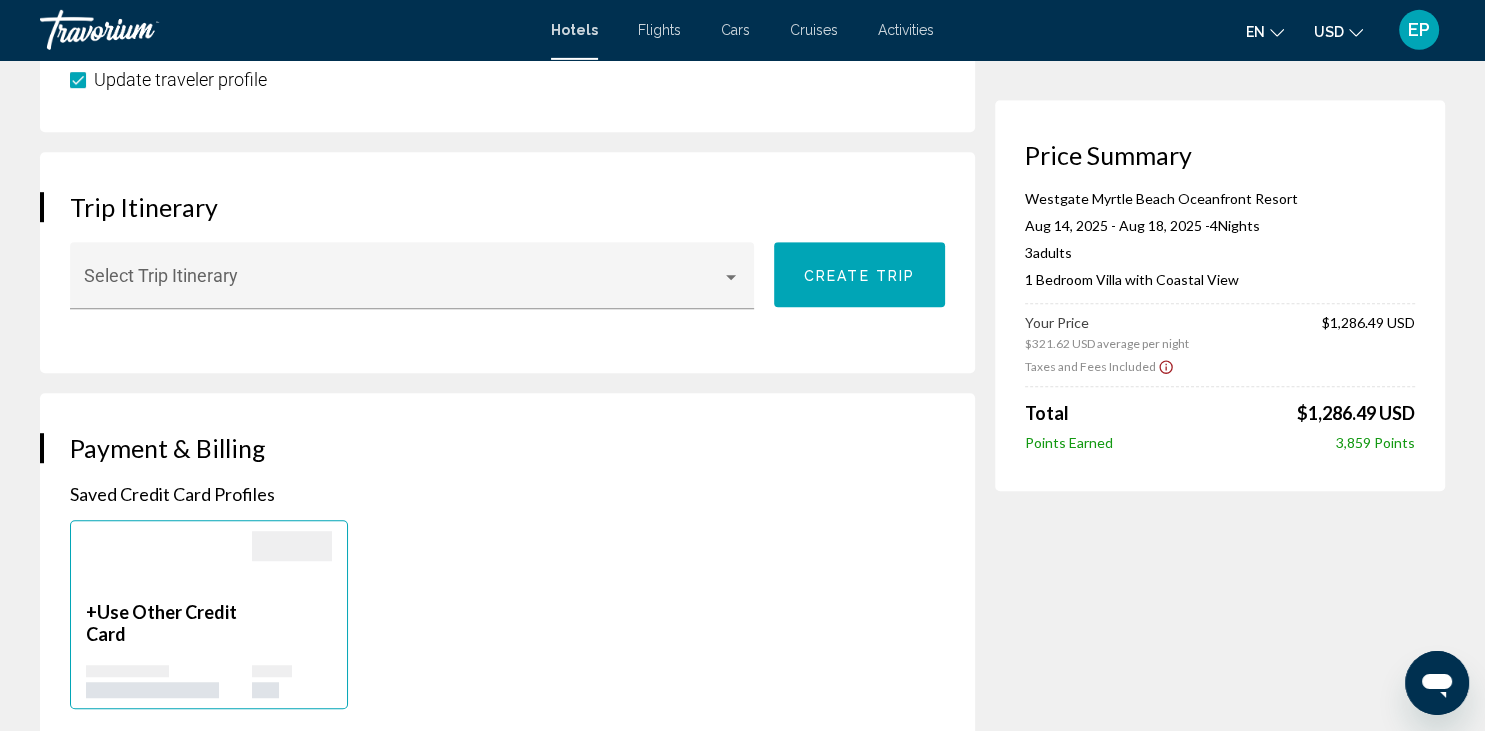 scroll, scrollTop: 1206, scrollLeft: 0, axis: vertical 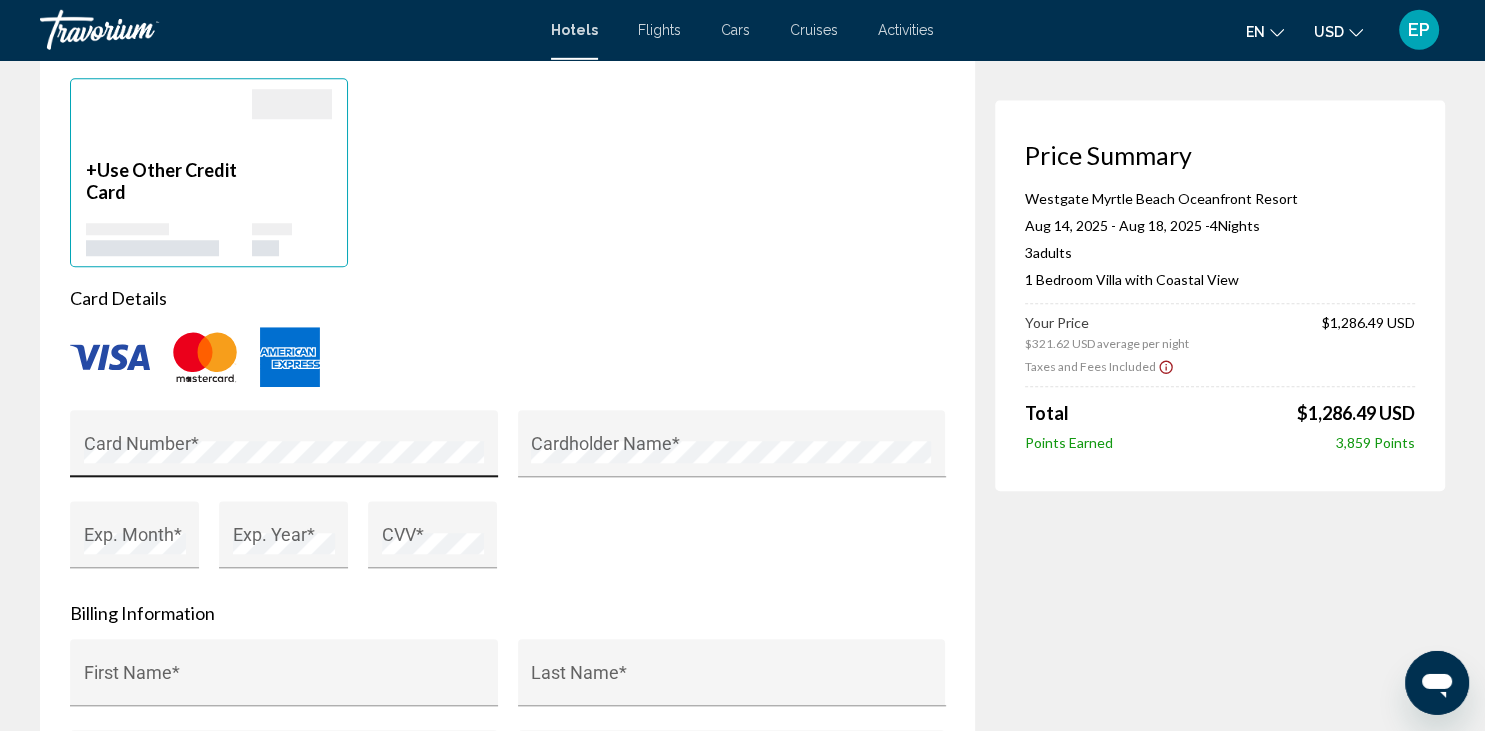click on "Card Number  *" at bounding box center (284, 449) 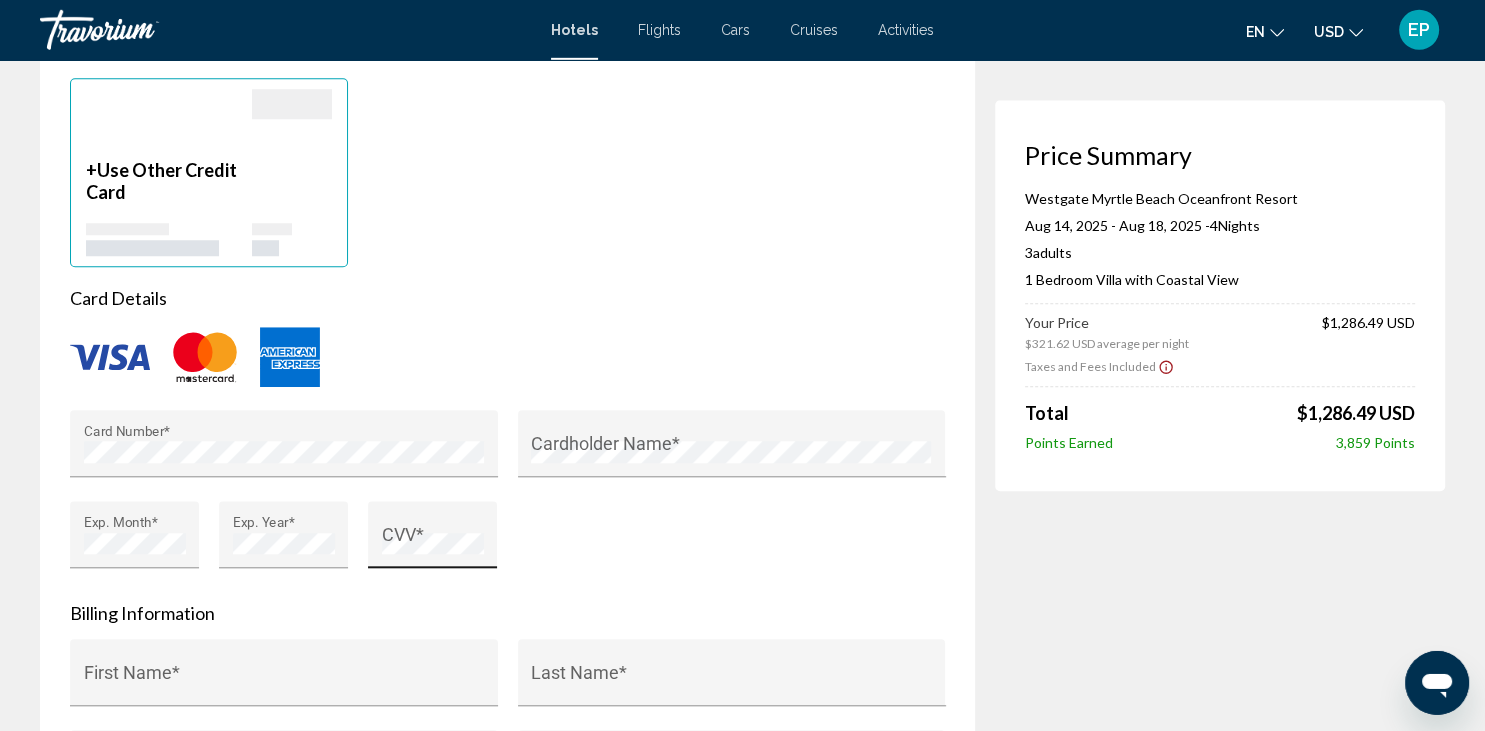 click on "CVV  *" at bounding box center [432, 534] 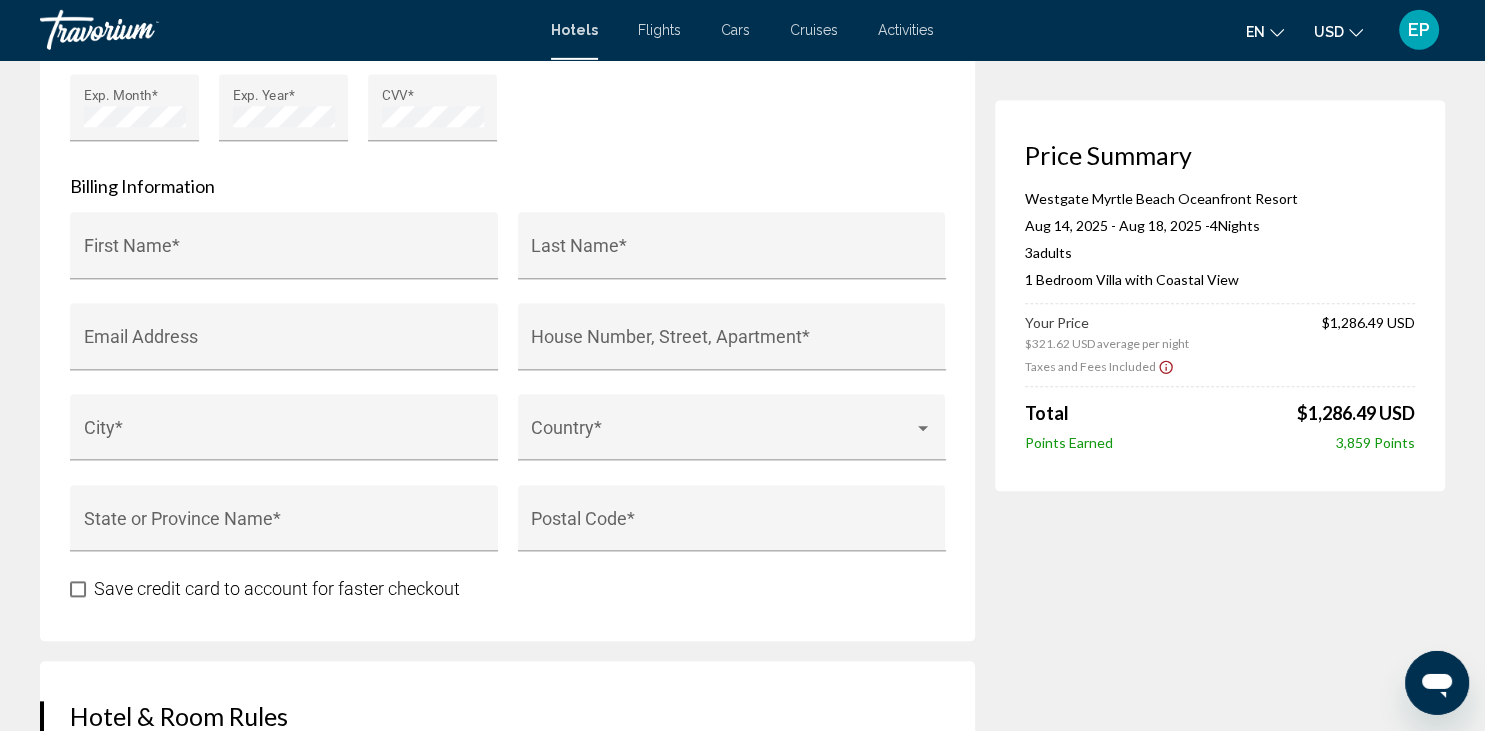 scroll, scrollTop: 2047, scrollLeft: 0, axis: vertical 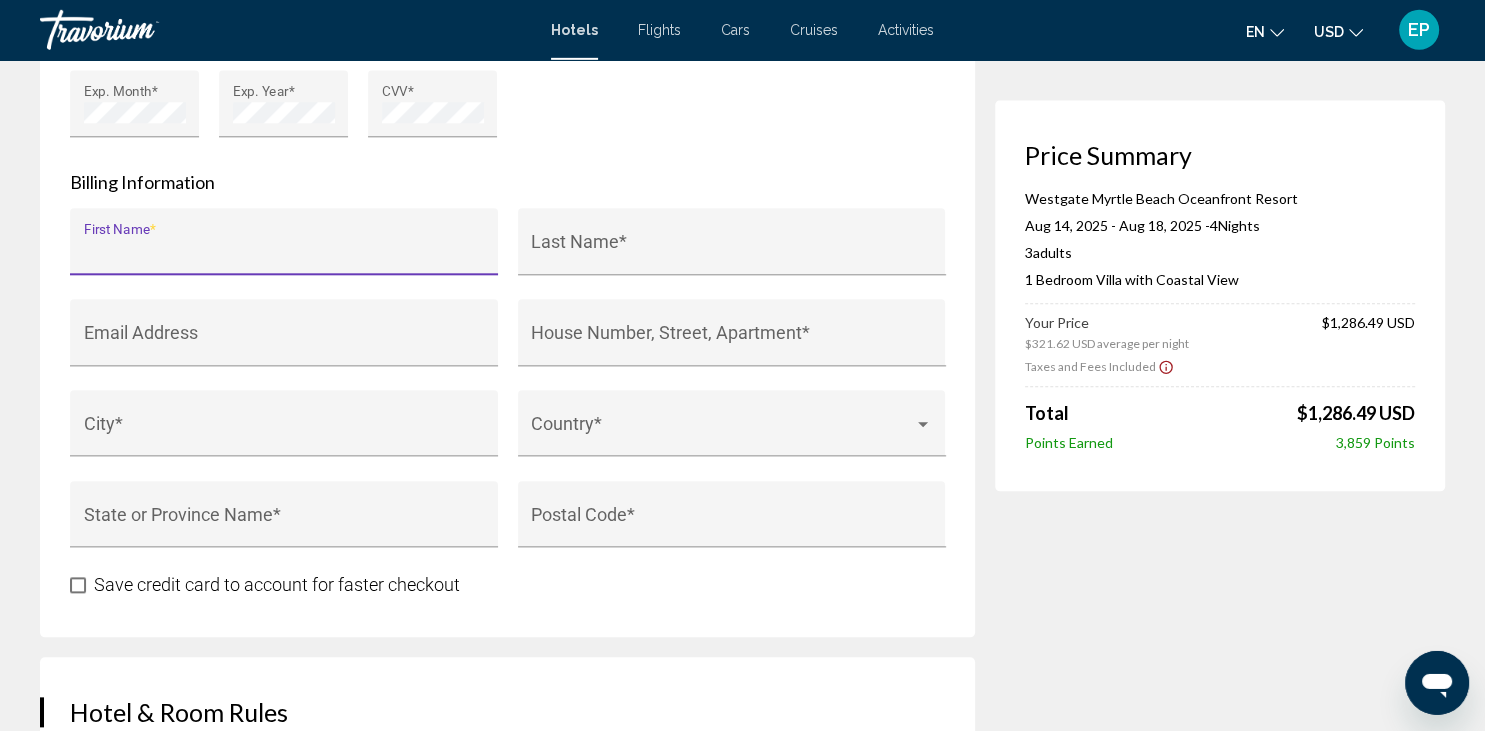 click on "First Name  *" at bounding box center [284, 251] 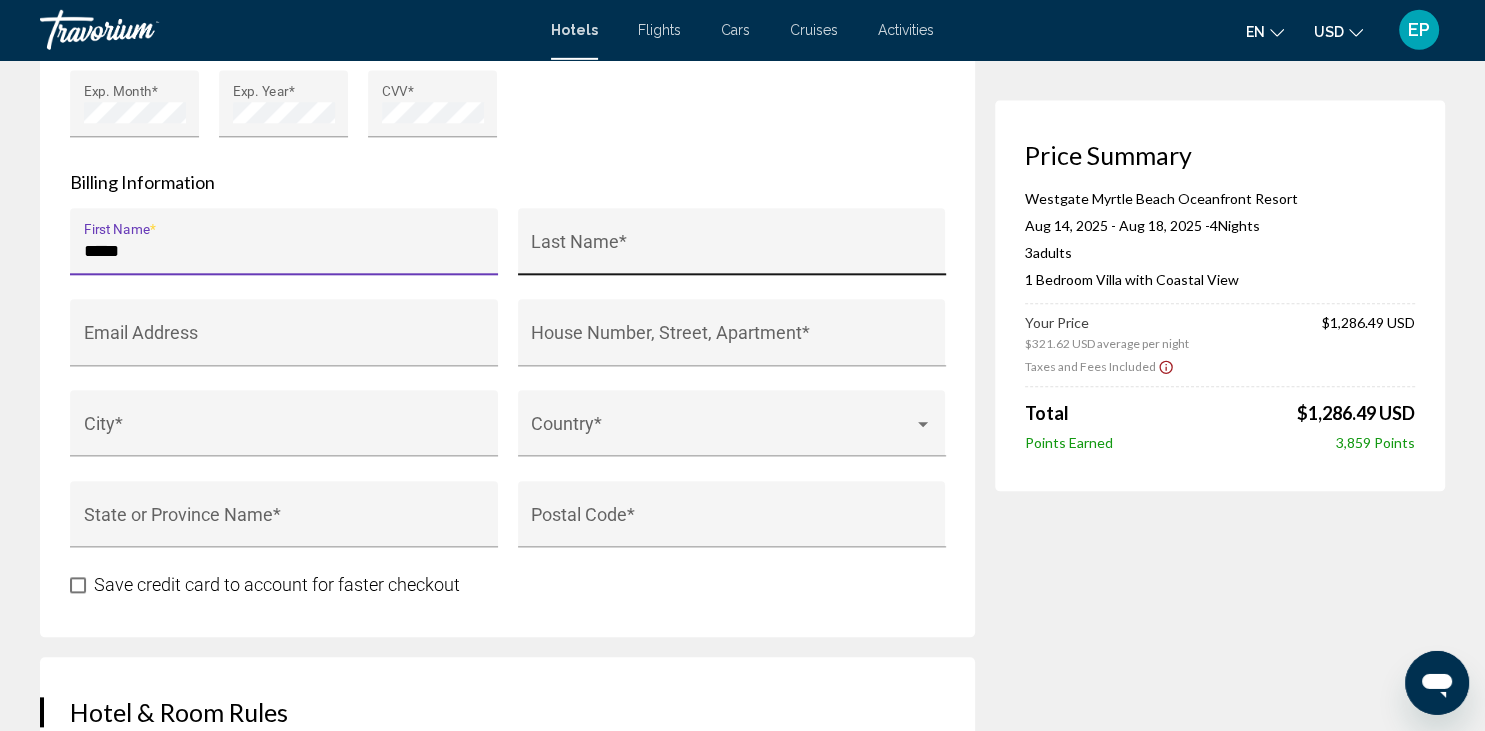 type on "*****" 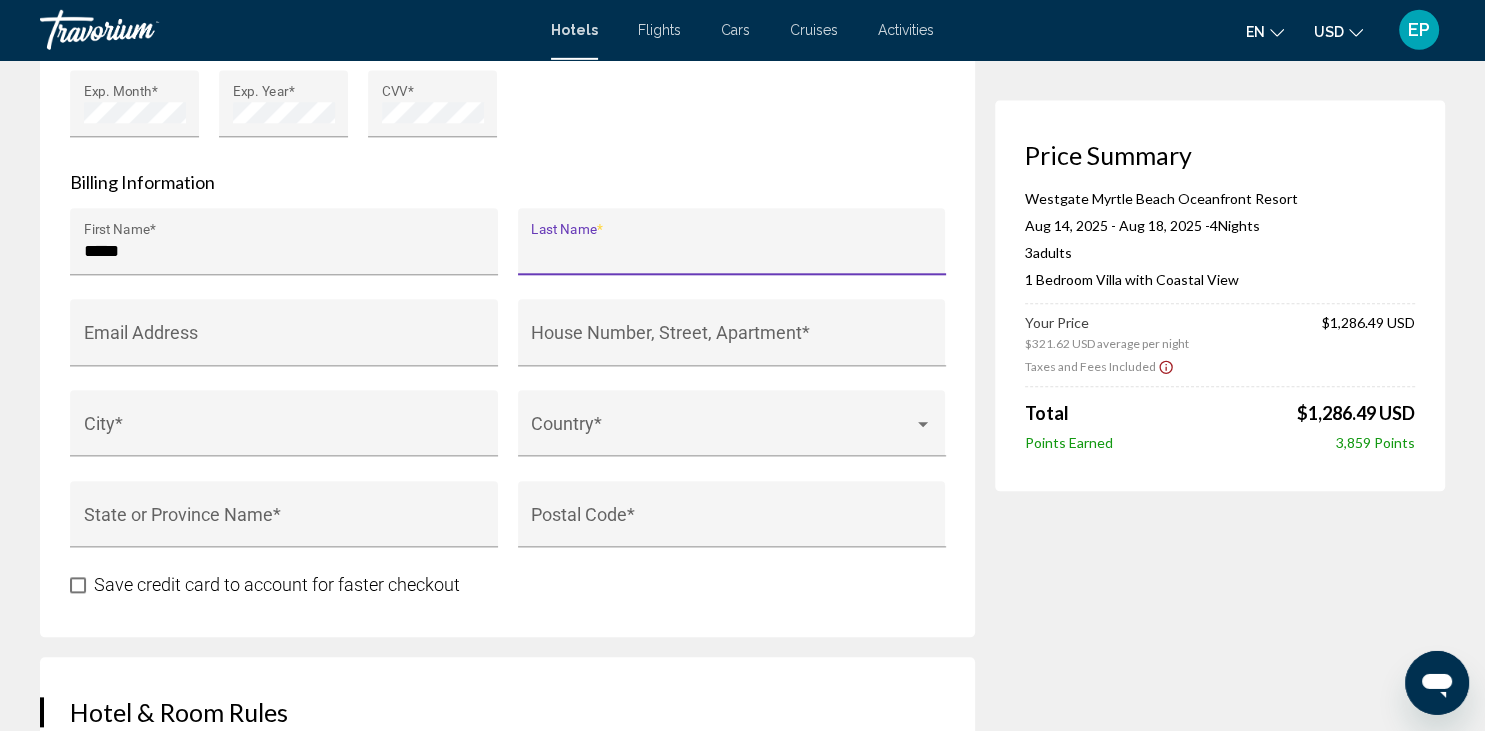 click on "Last Name  *" at bounding box center [731, 251] 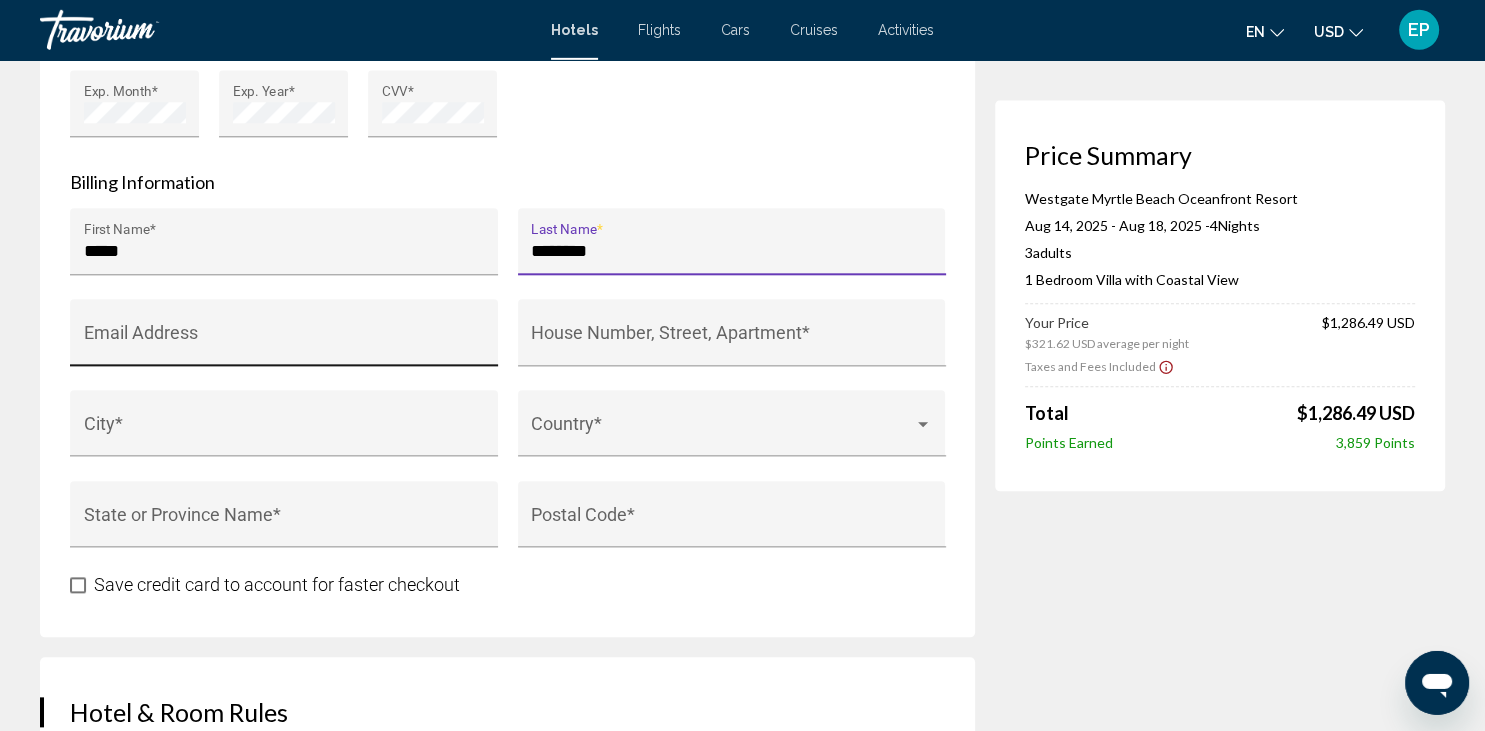 type on "********" 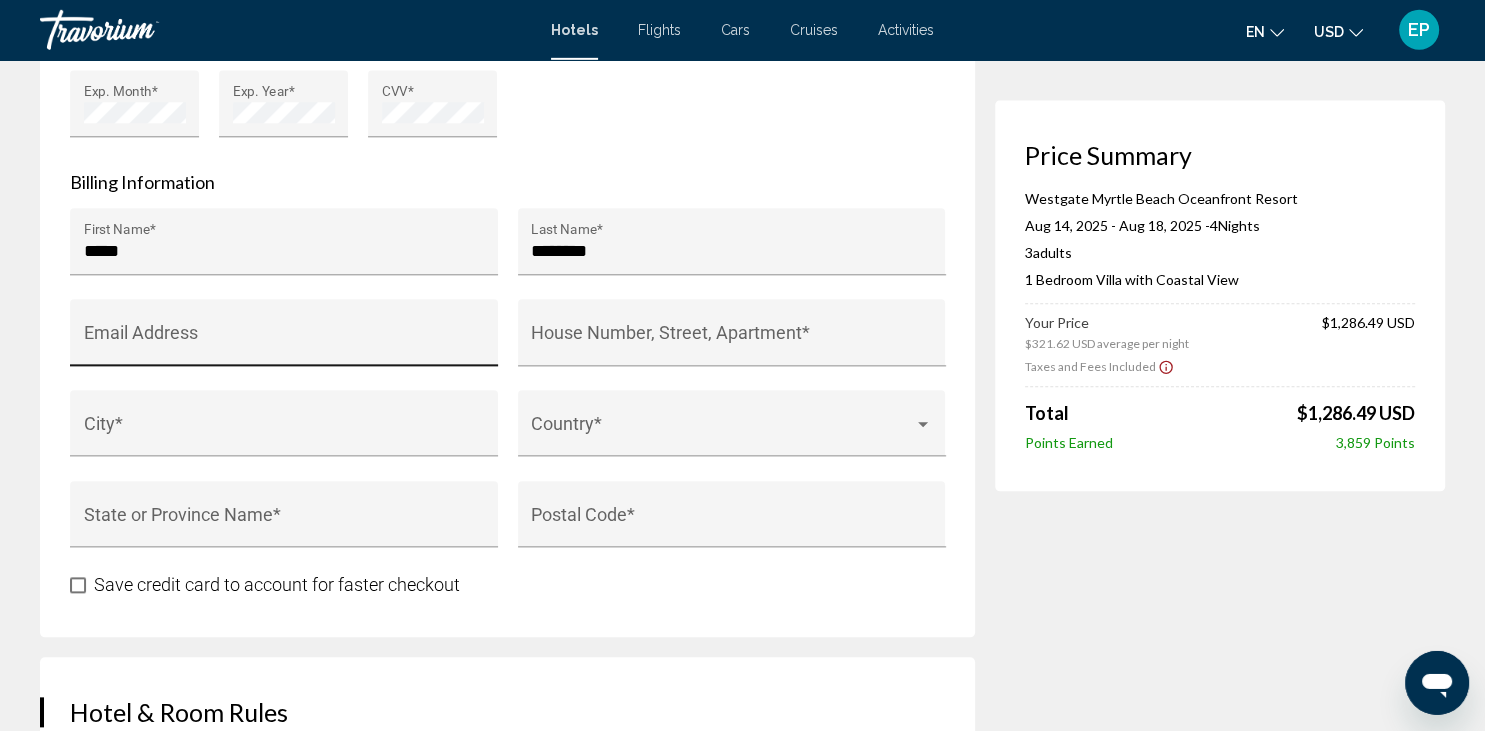 click on "Email Address" at bounding box center (284, 338) 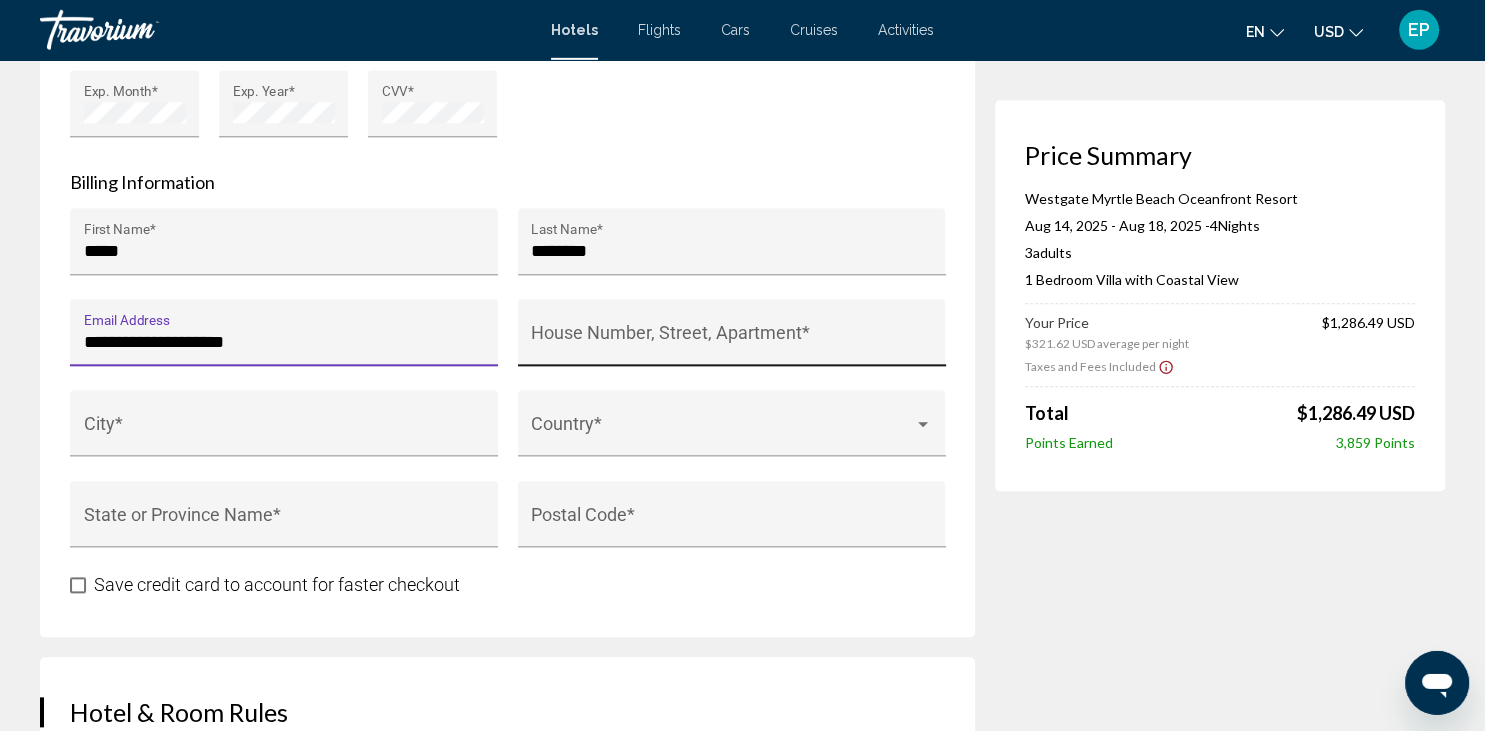 type on "**********" 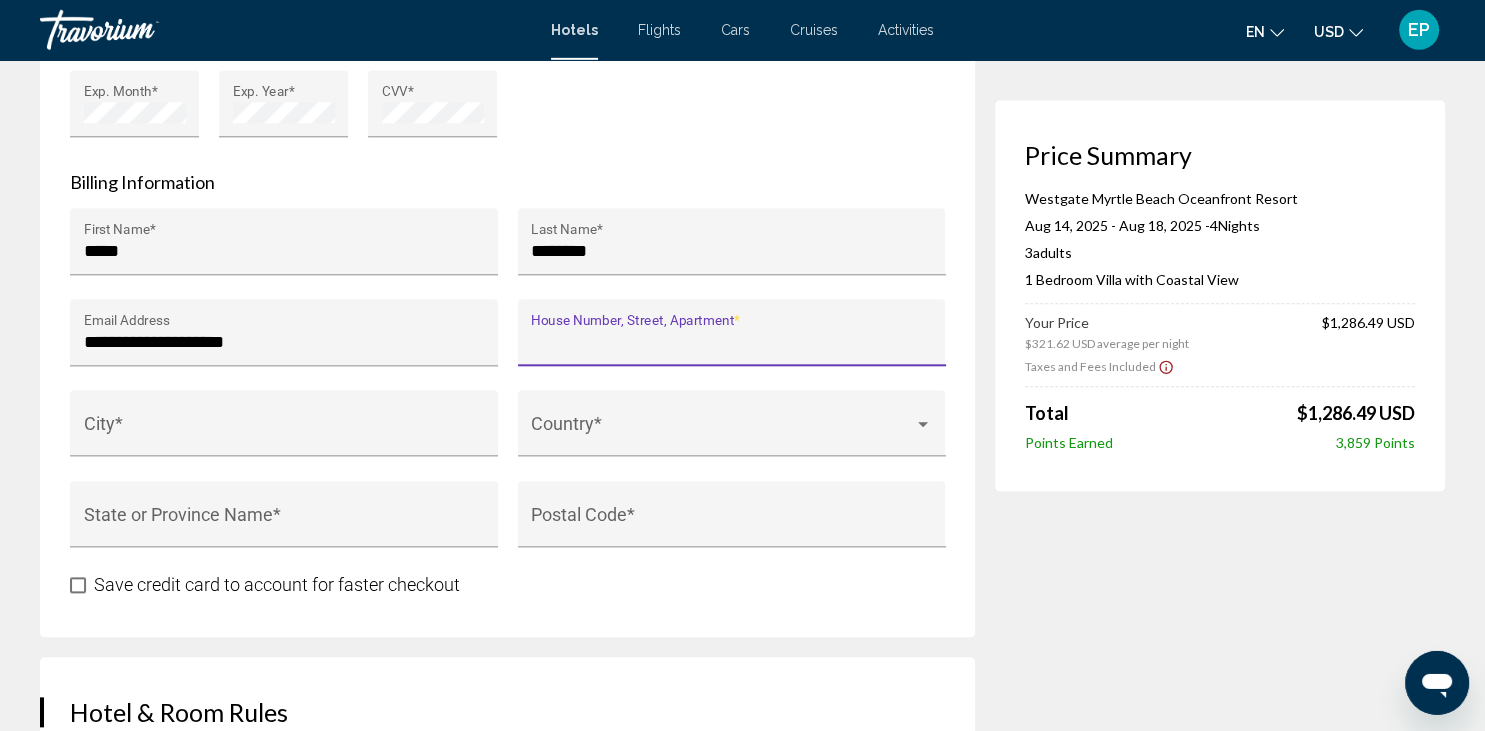 click on "House Number, Street, Apartment  *" at bounding box center (731, 342) 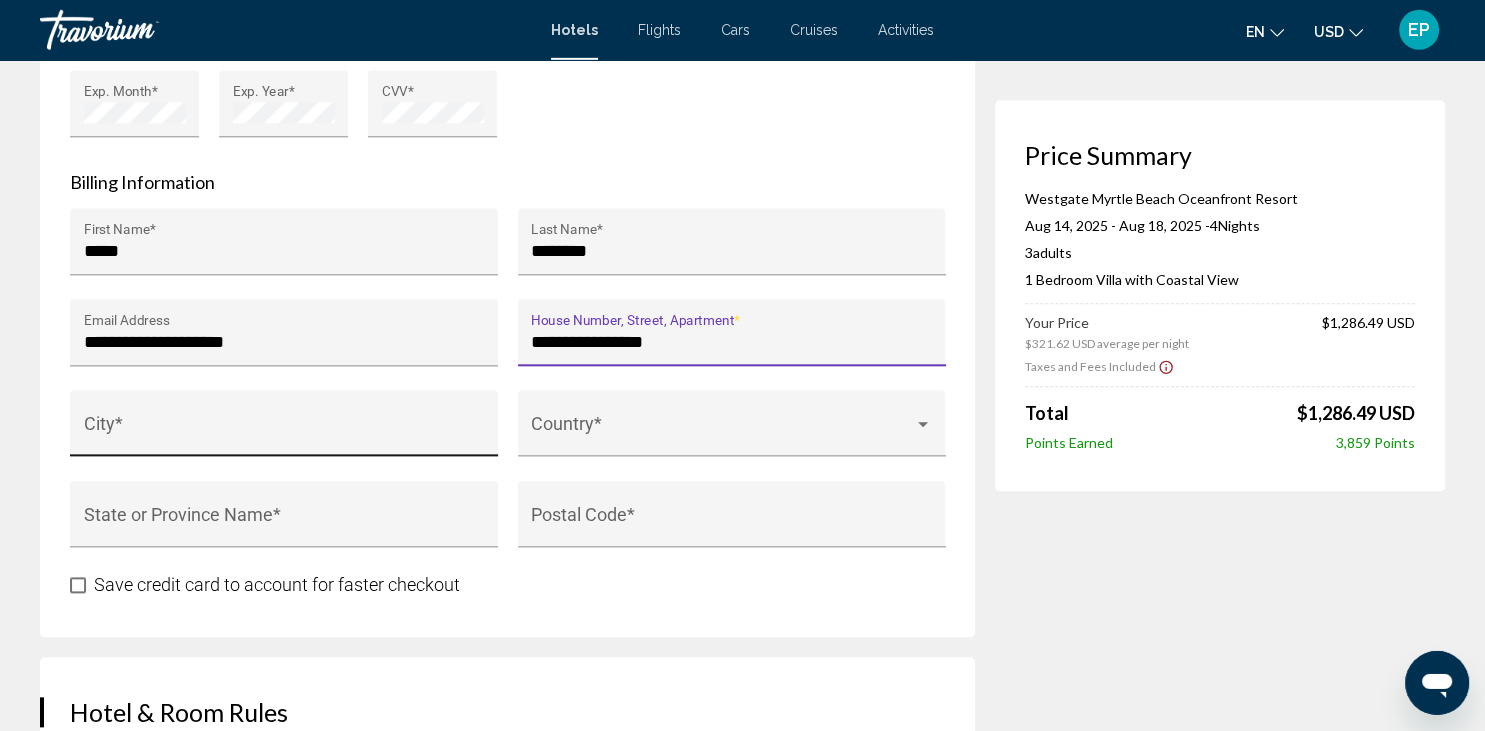 type on "**********" 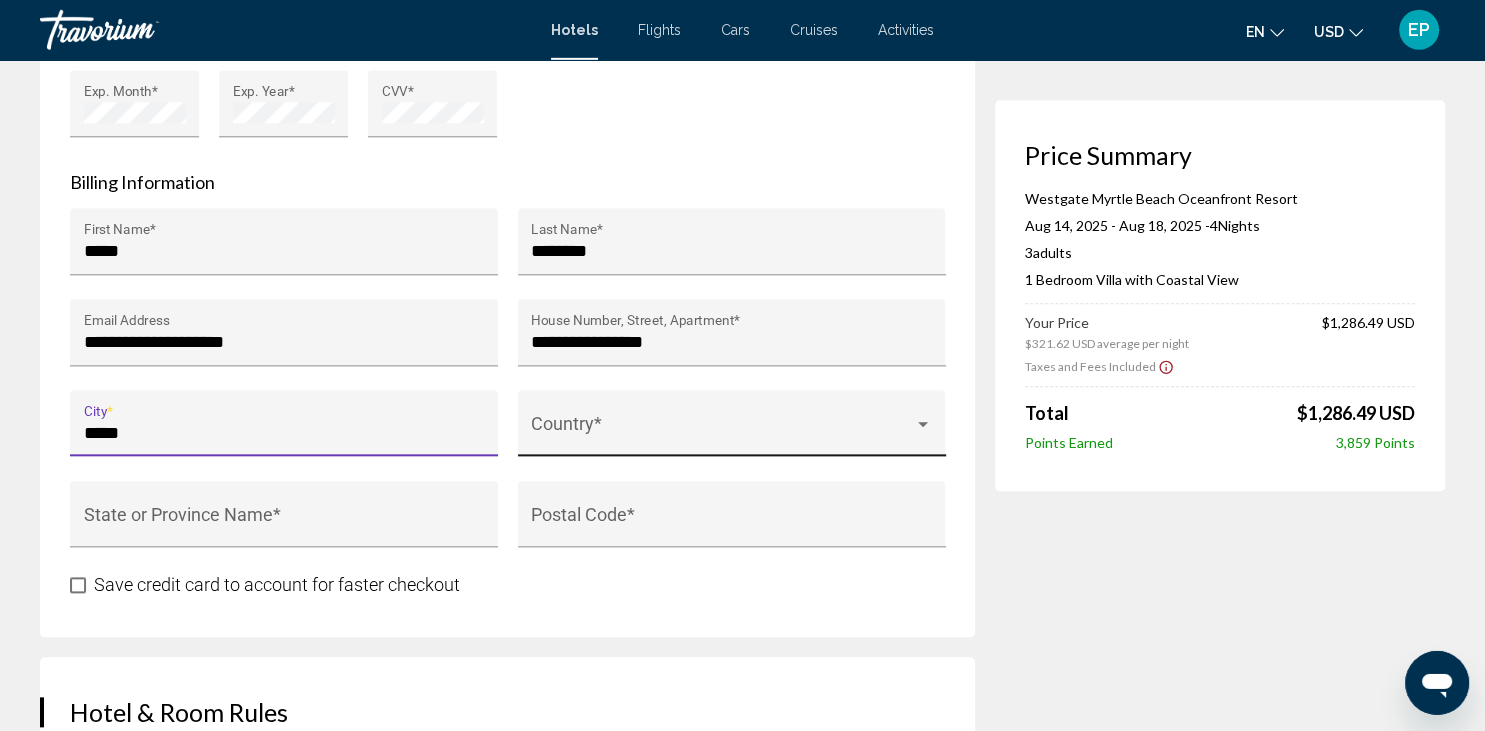 type on "*****" 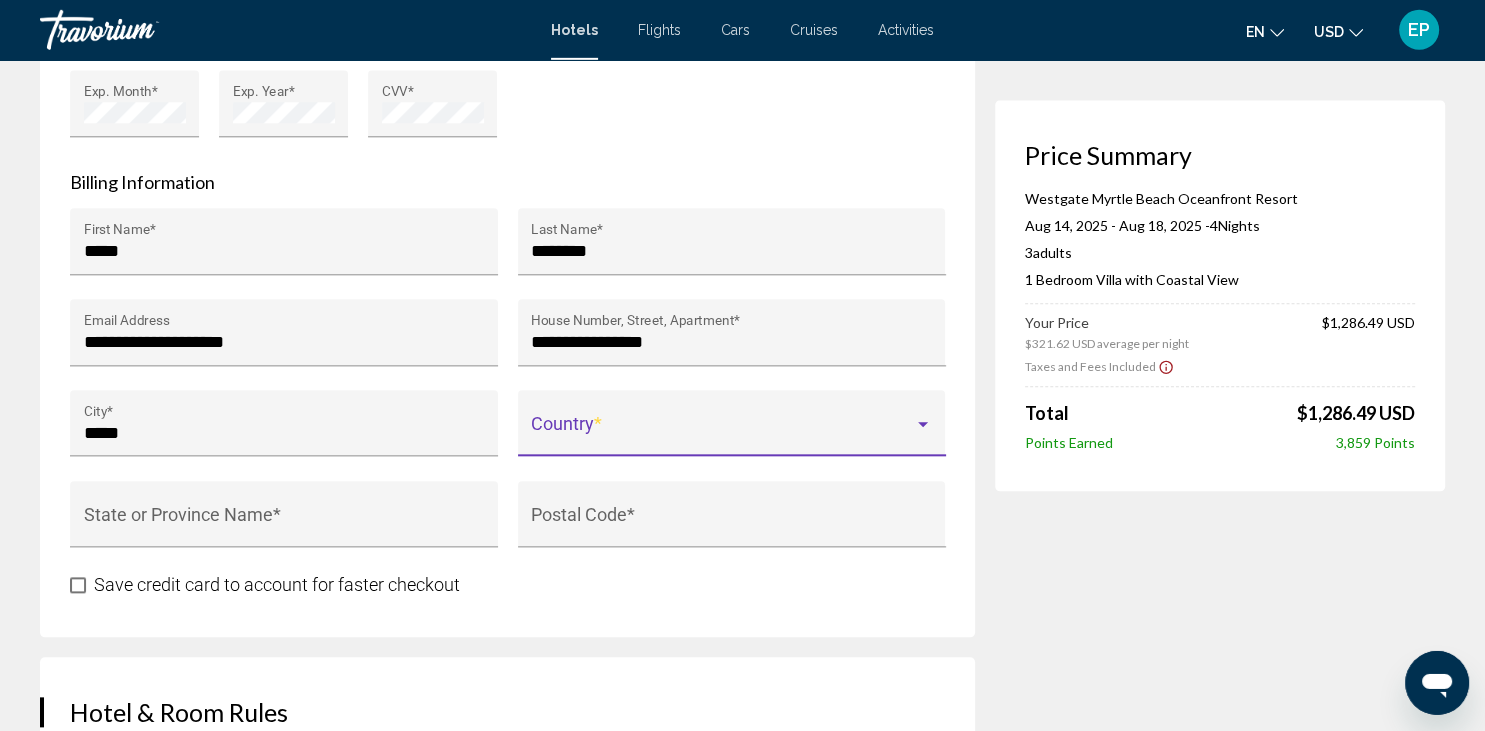 click at bounding box center (722, 433) 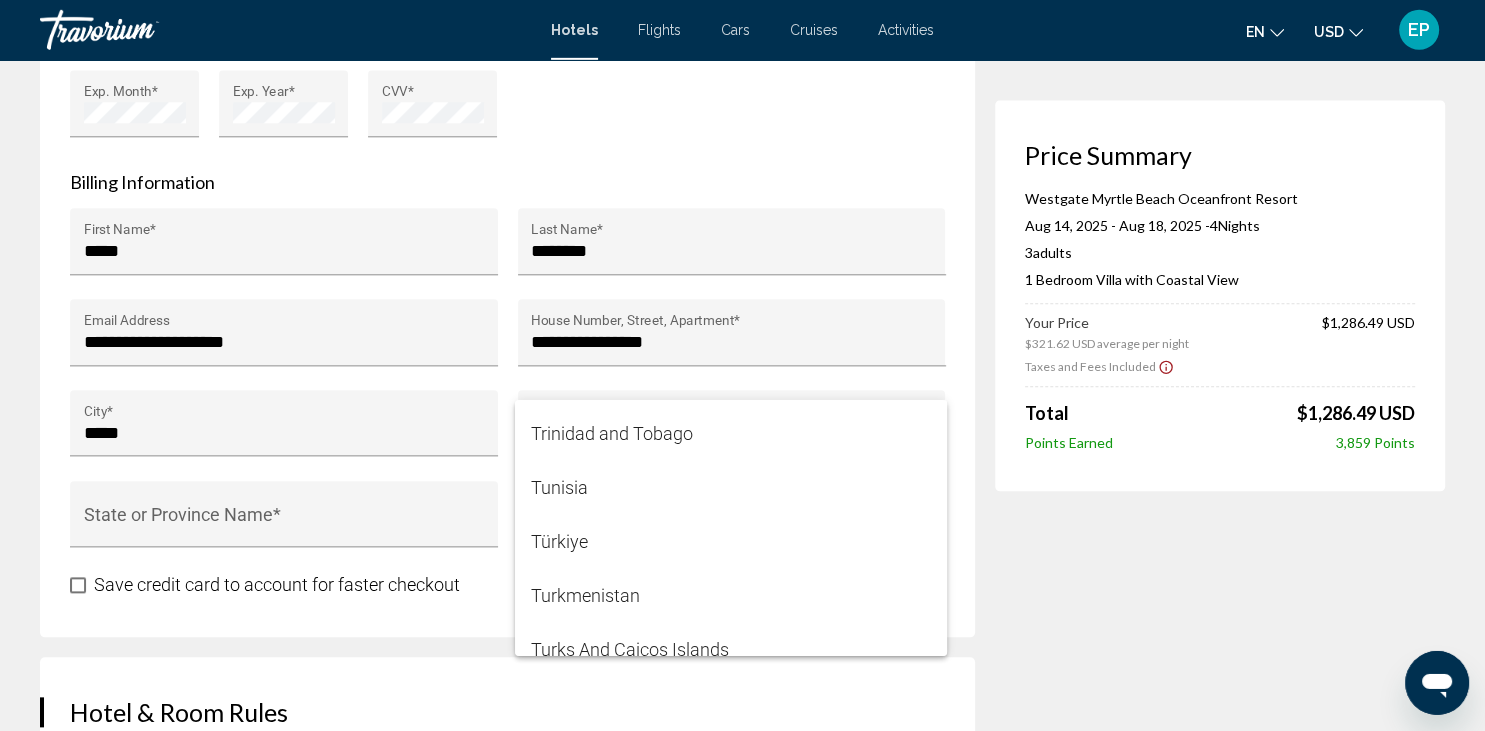scroll, scrollTop: 12869, scrollLeft: 0, axis: vertical 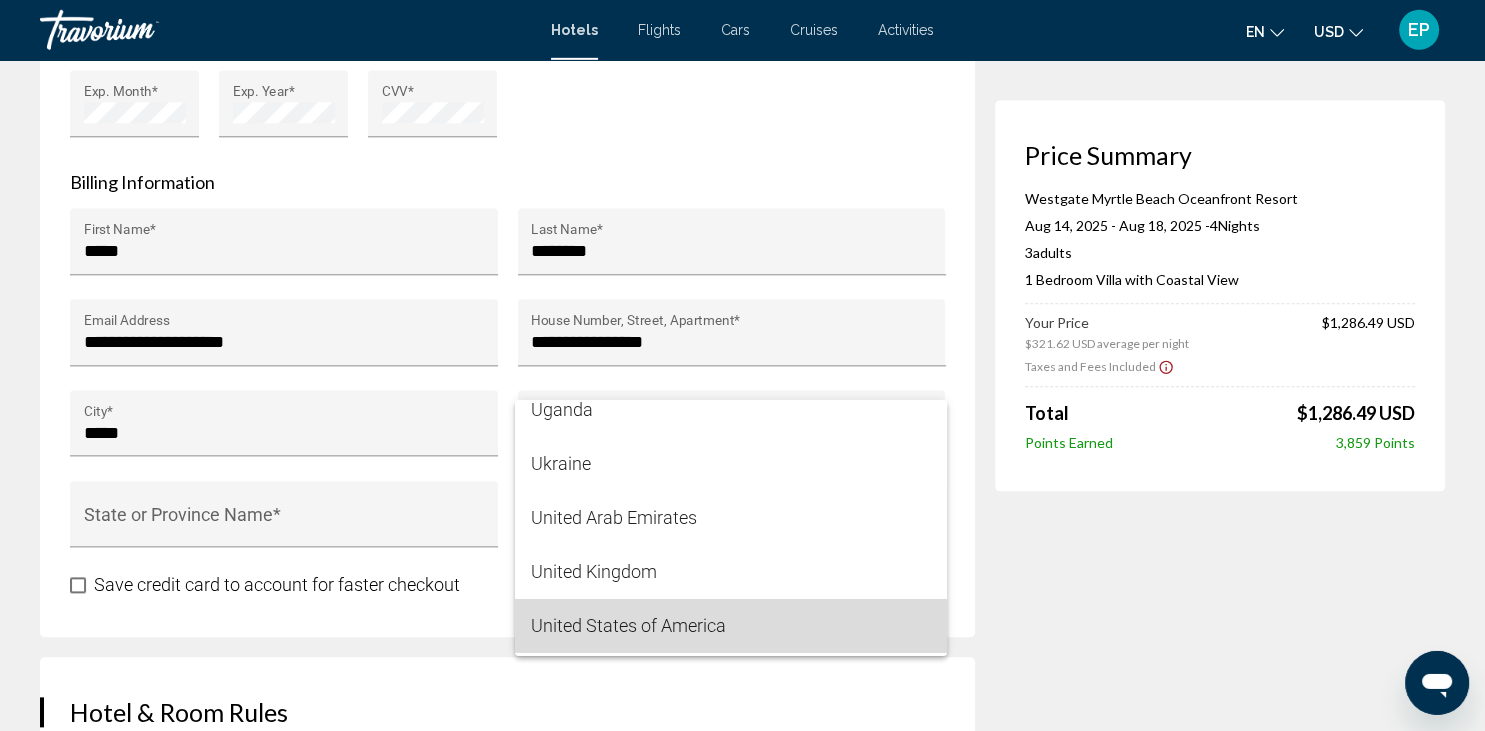 click on "United States of America" at bounding box center [731, 626] 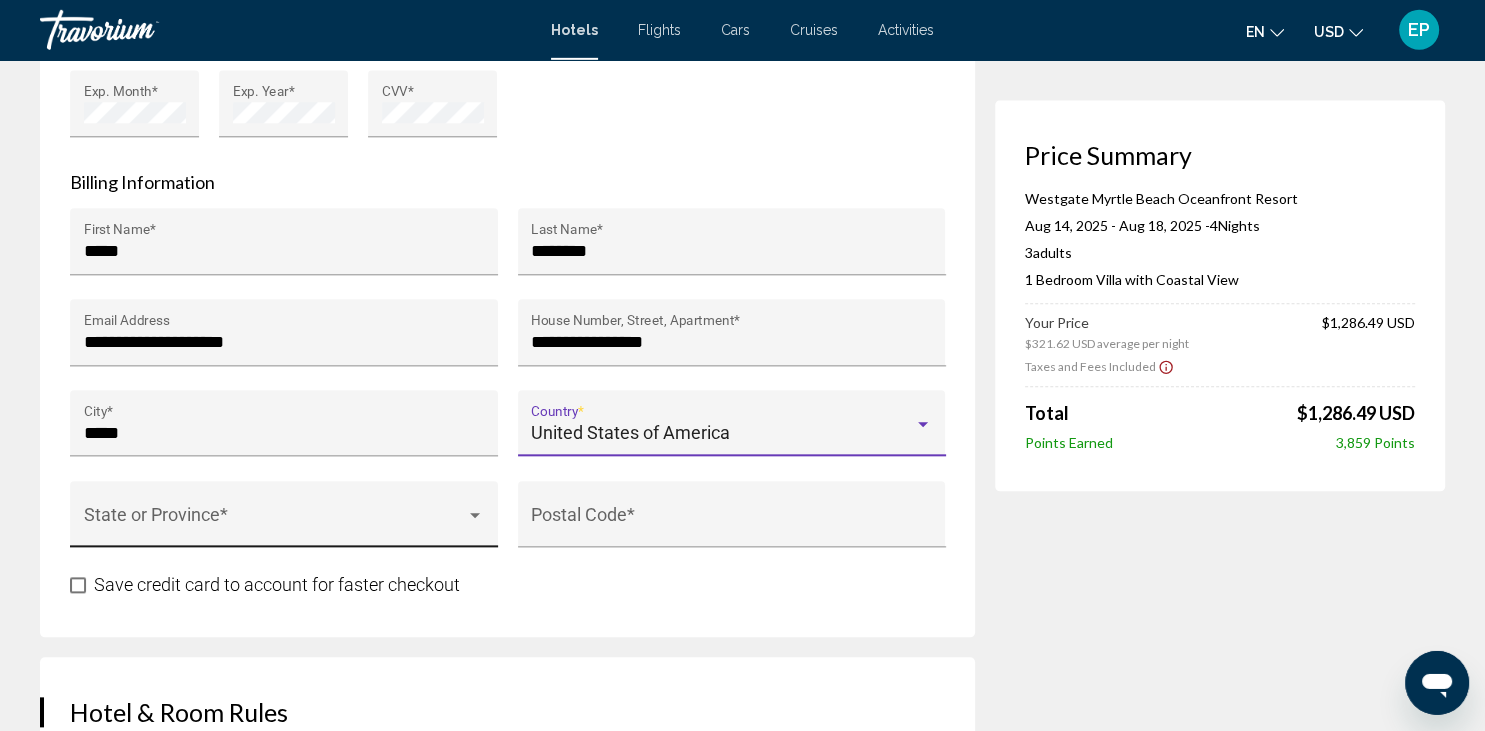 click at bounding box center (275, 524) 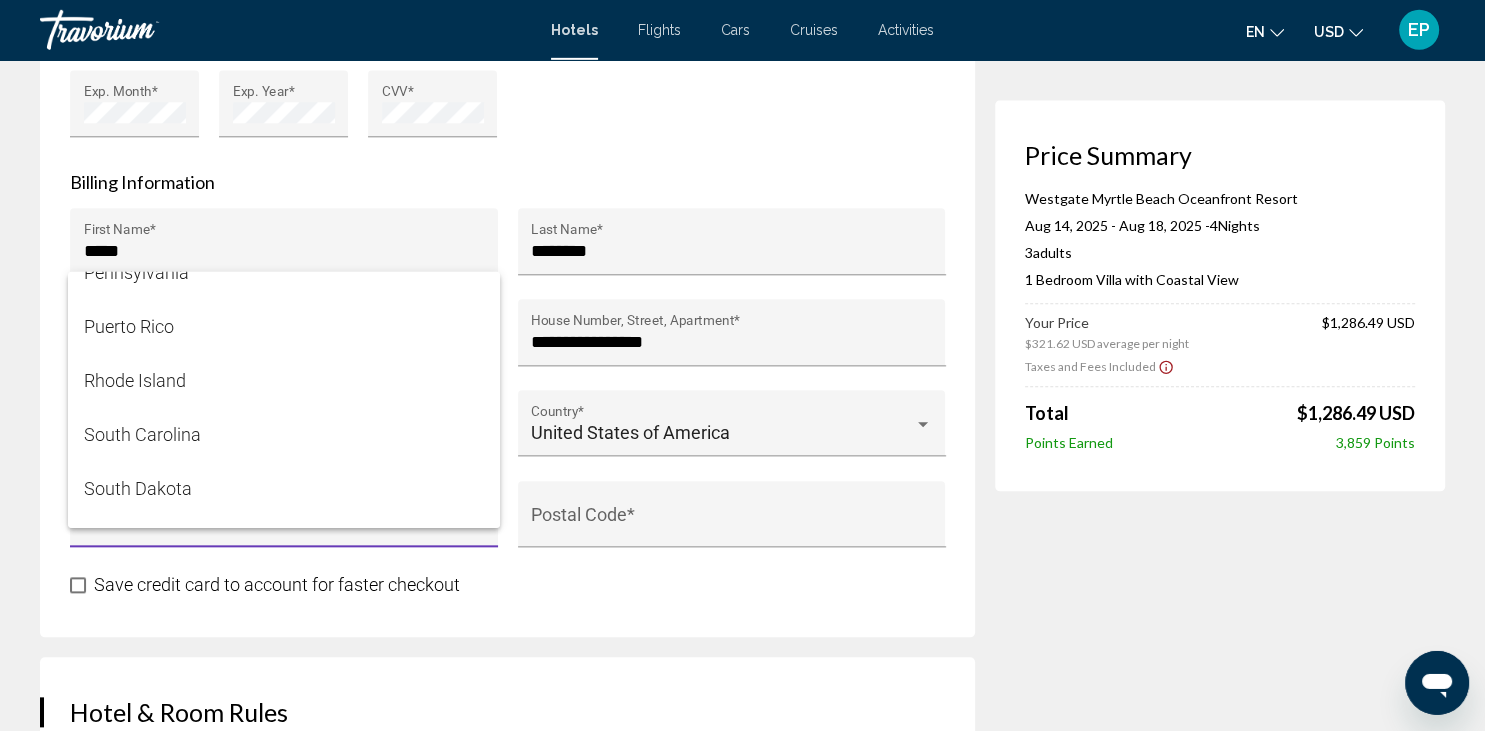 scroll, scrollTop: 2088, scrollLeft: 0, axis: vertical 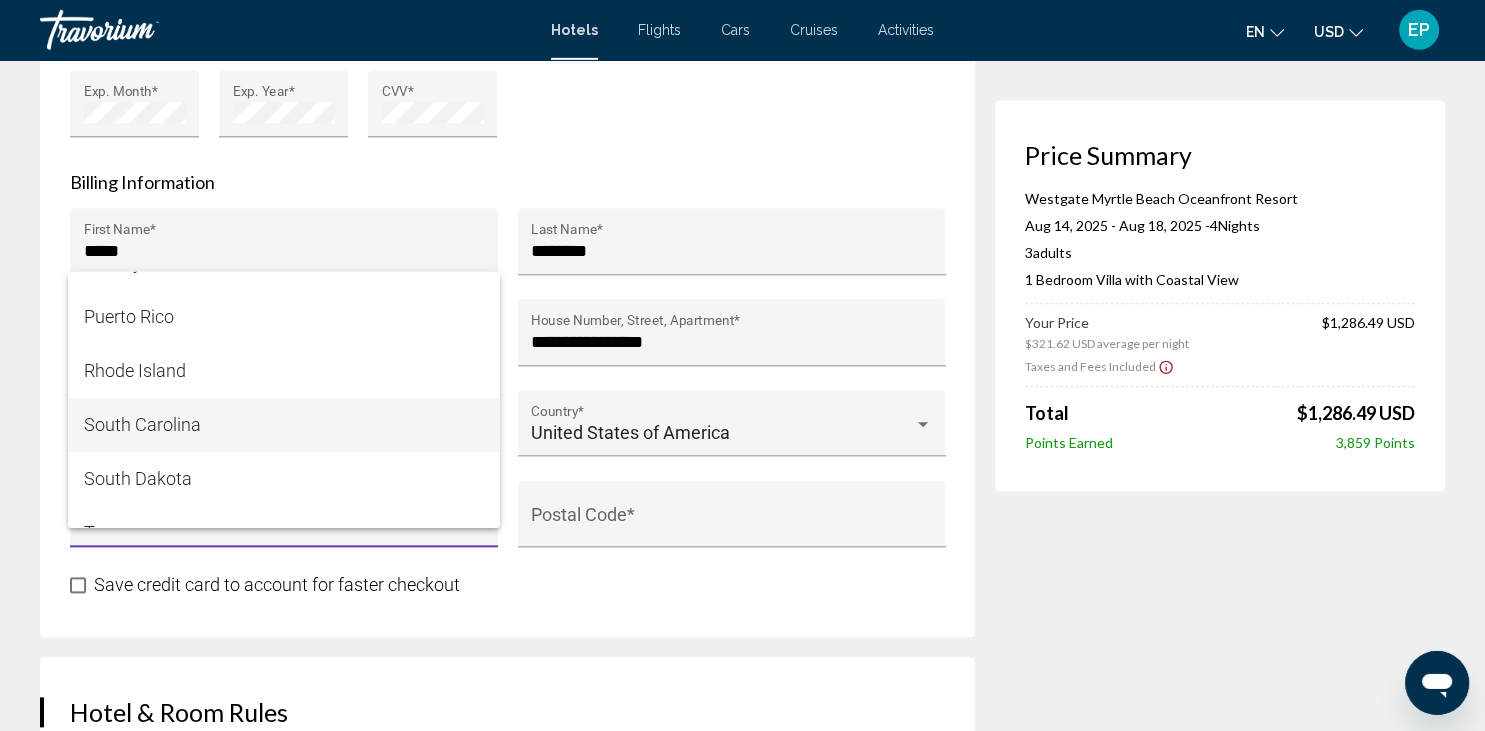 click on "South Carolina" at bounding box center [284, 425] 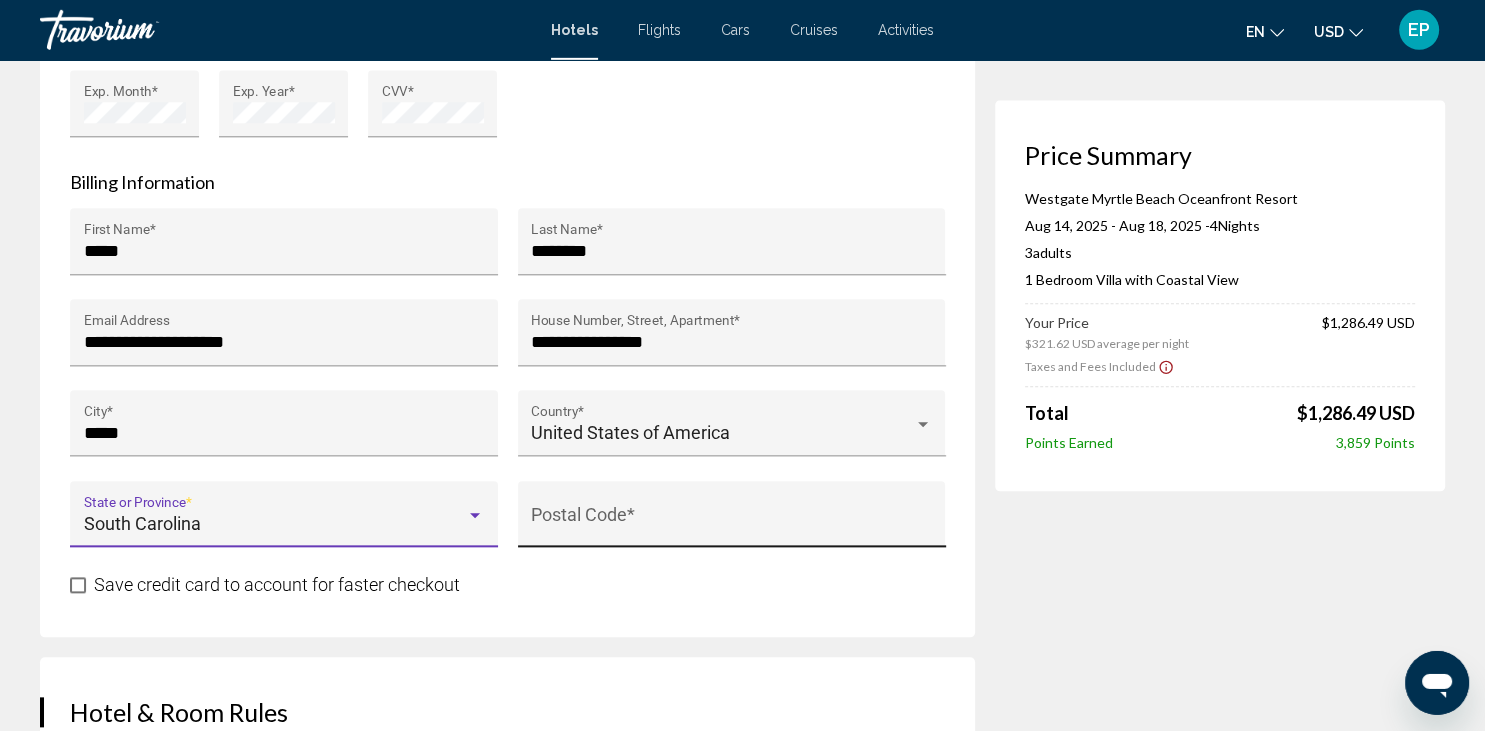 click on "Postal Code  *" at bounding box center [731, 524] 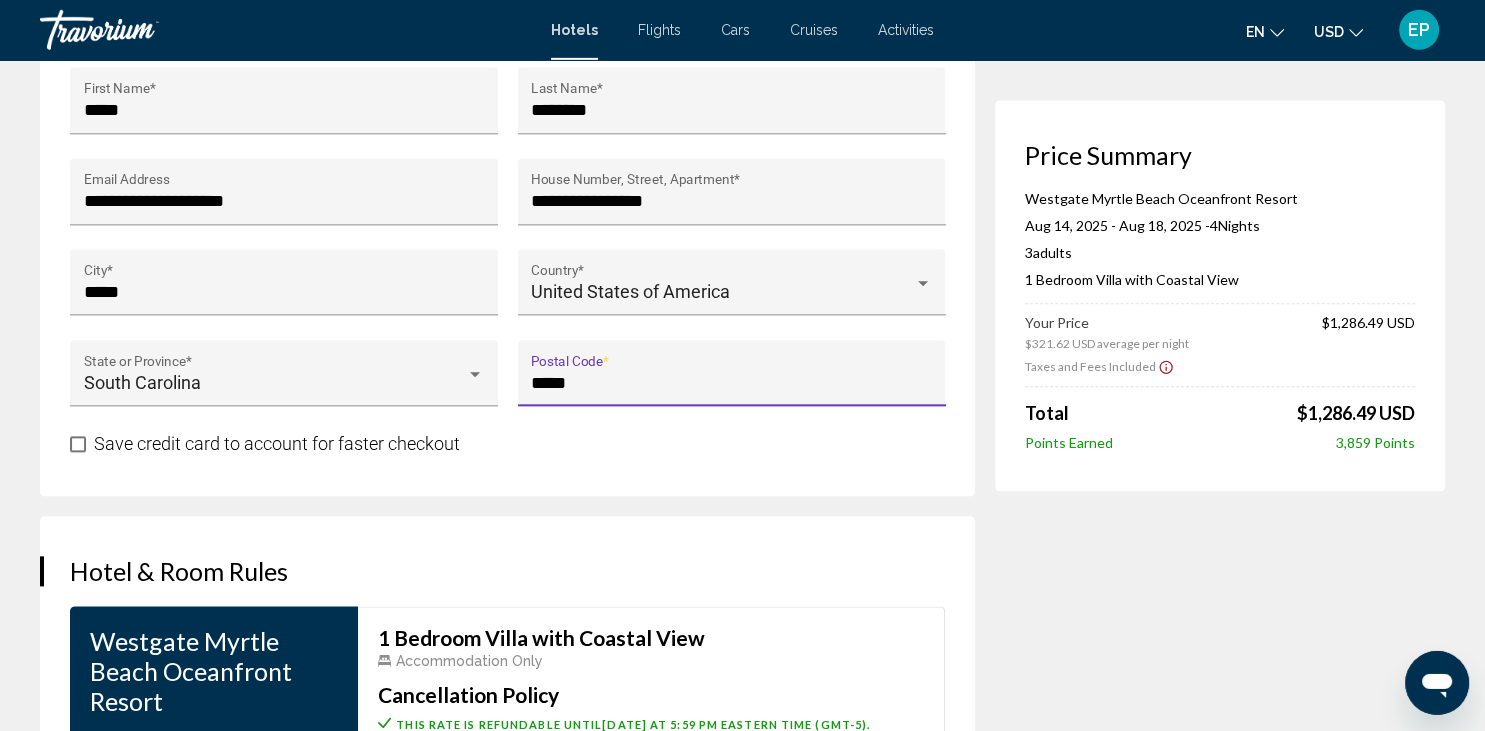 scroll, scrollTop: 2196, scrollLeft: 0, axis: vertical 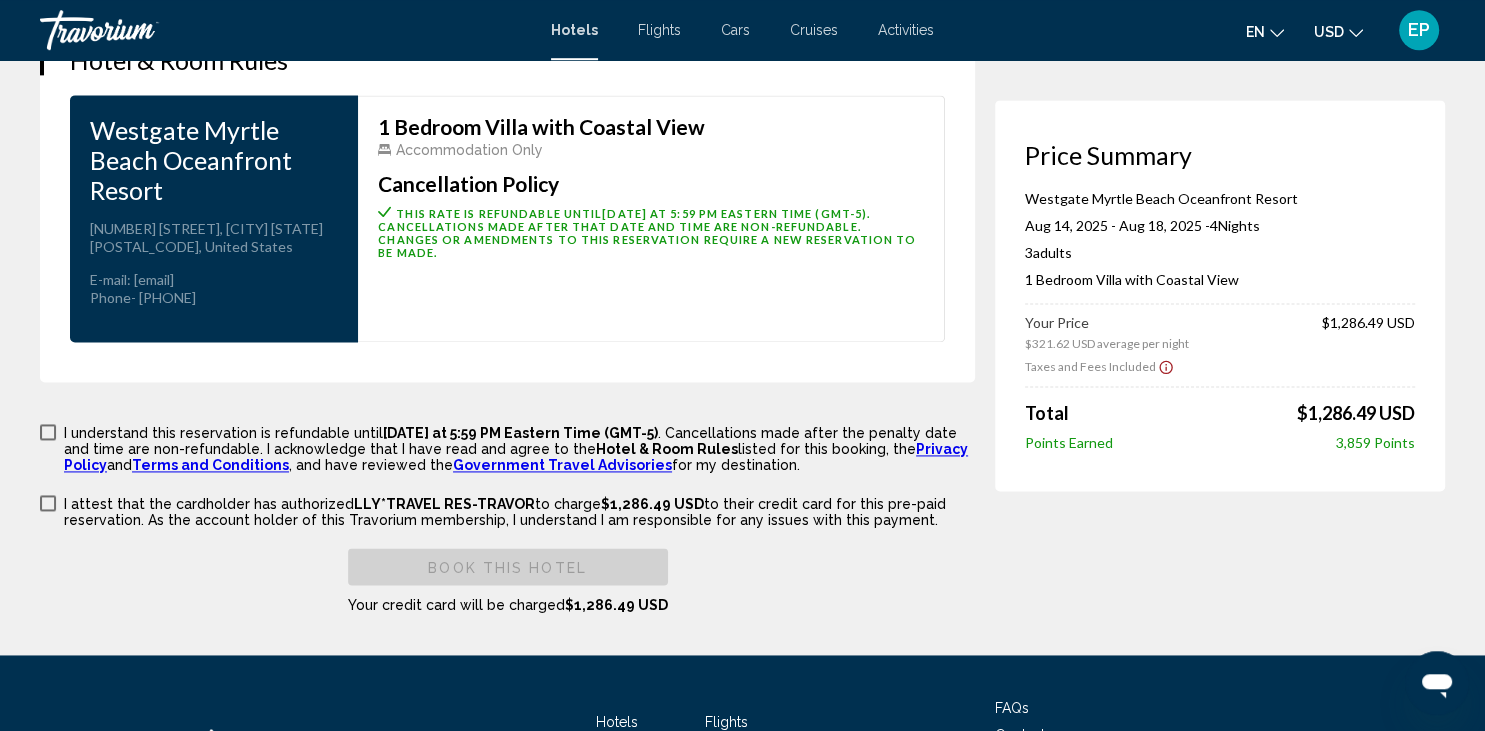 type on "*****" 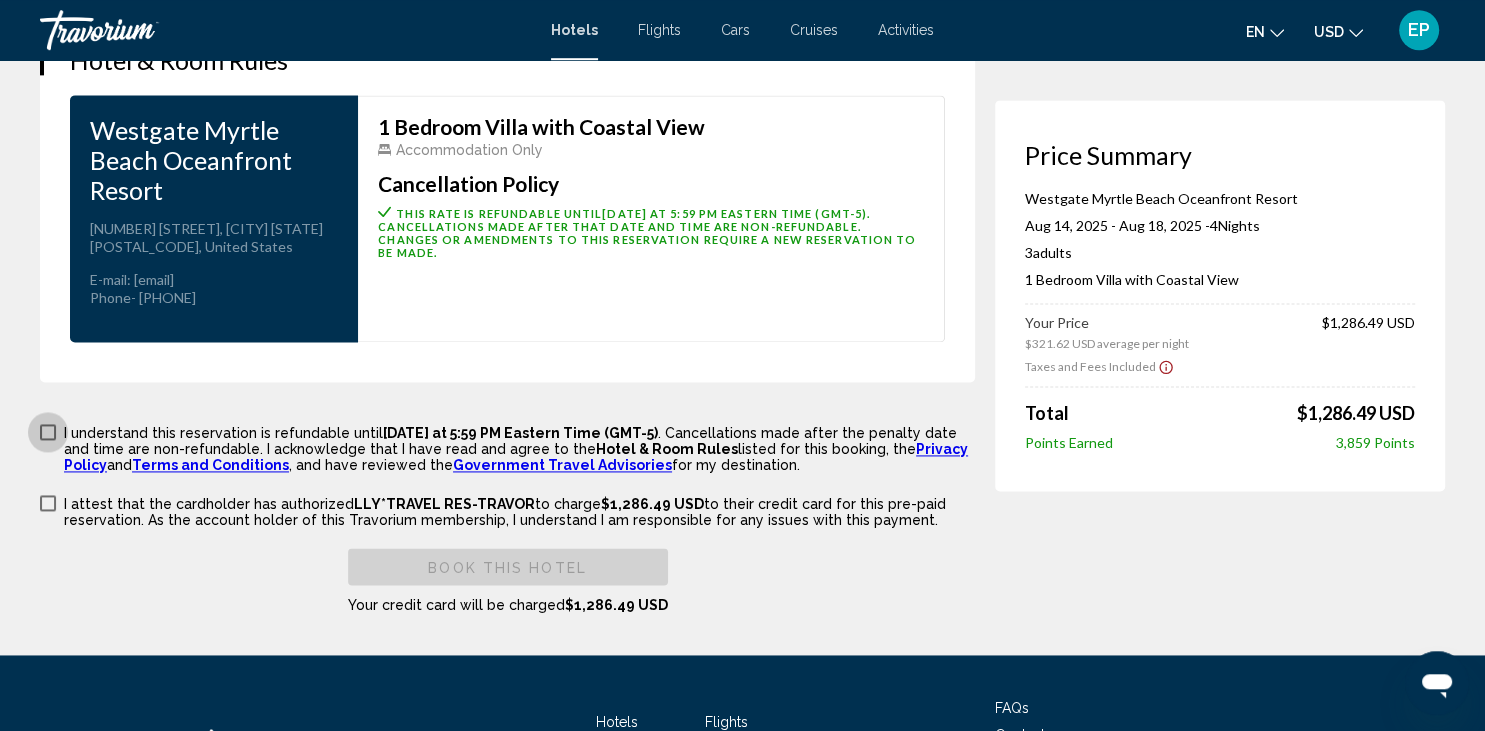 click at bounding box center (48, 432) 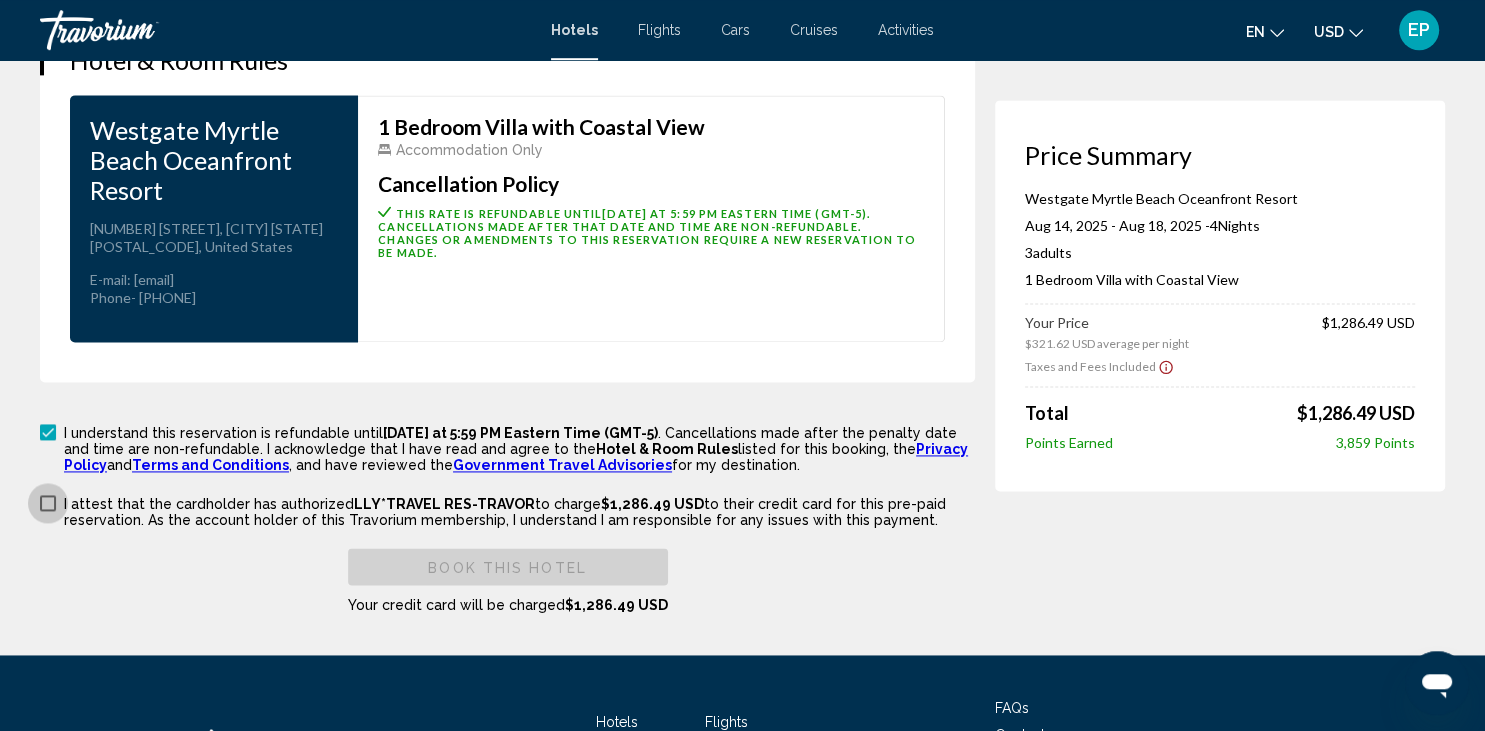 click at bounding box center (48, 503) 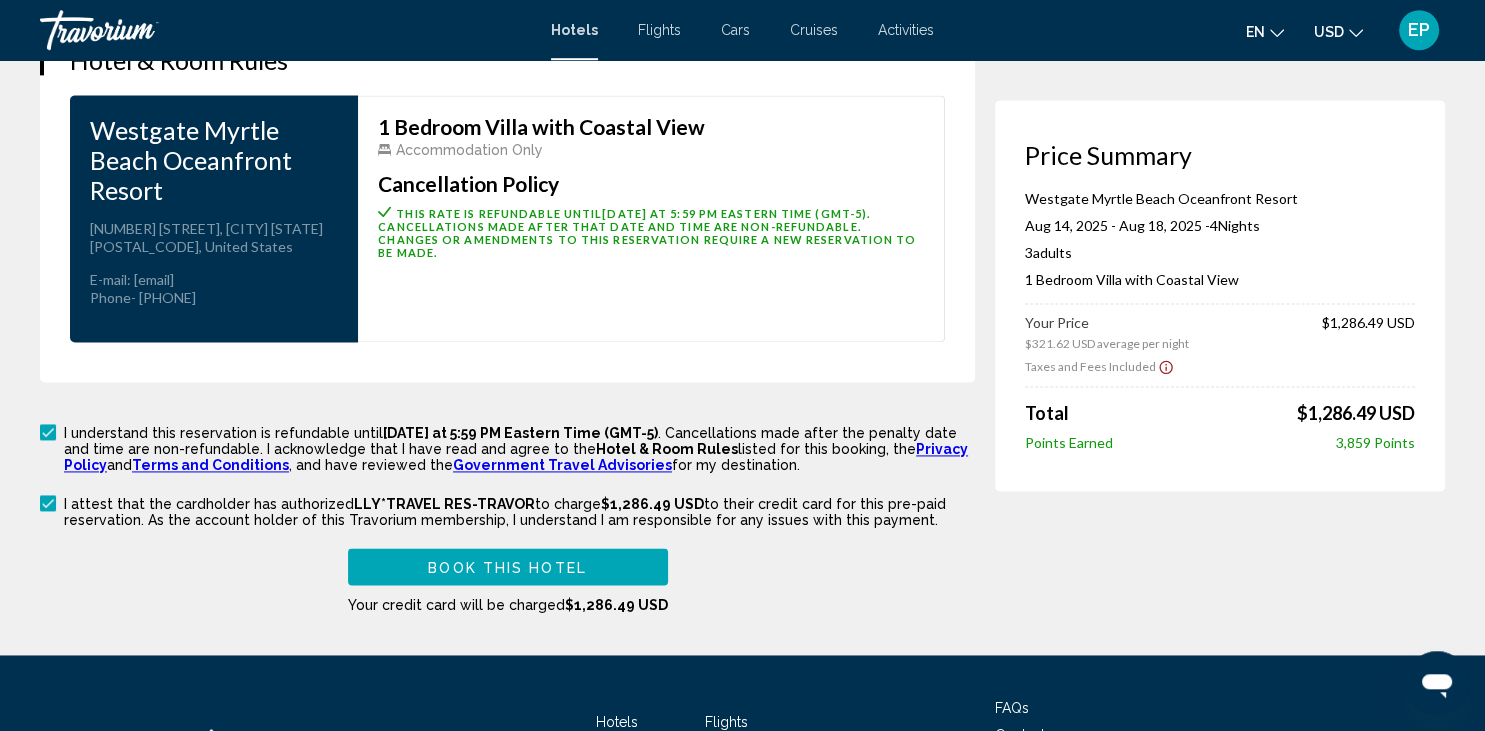 click on "Book this hotel" at bounding box center (508, 566) 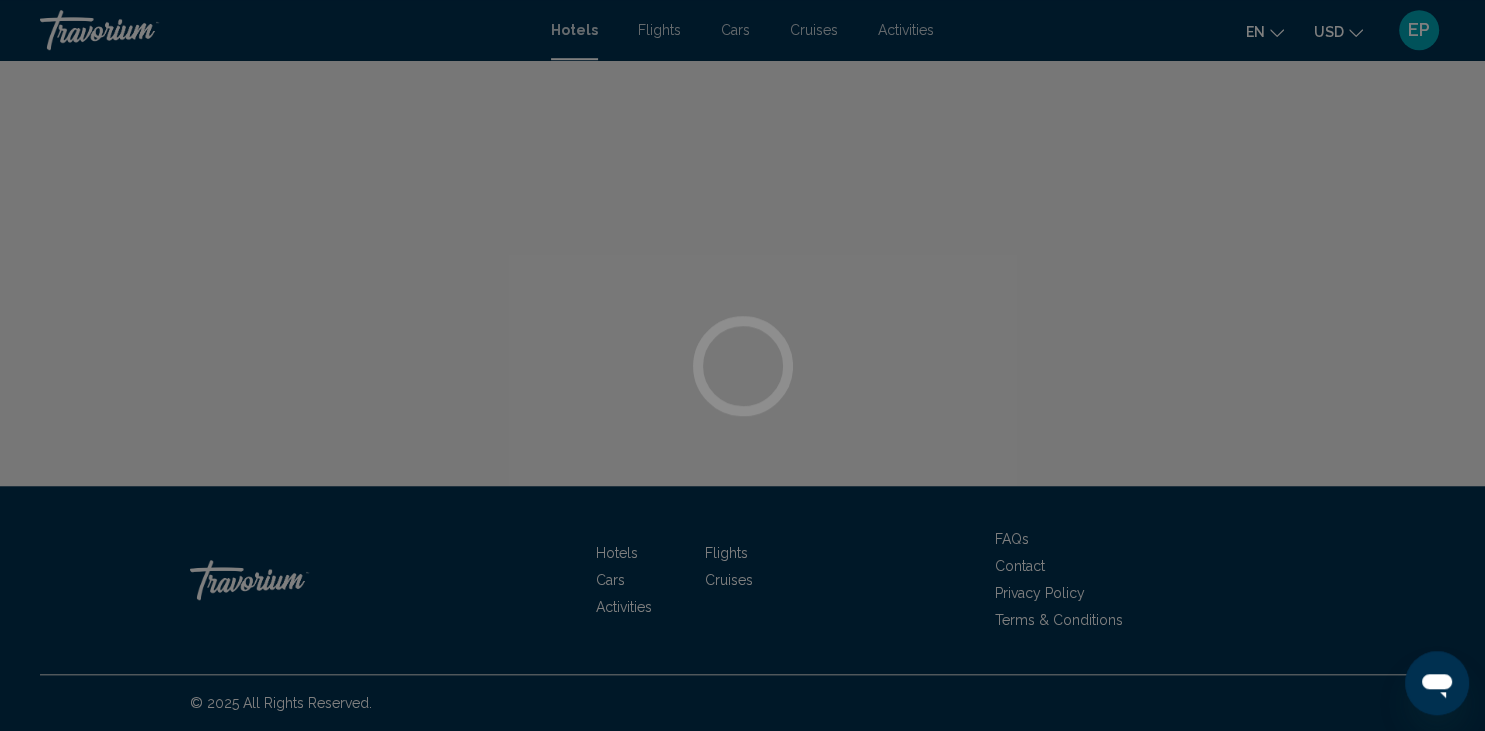 scroll, scrollTop: 0, scrollLeft: 0, axis: both 